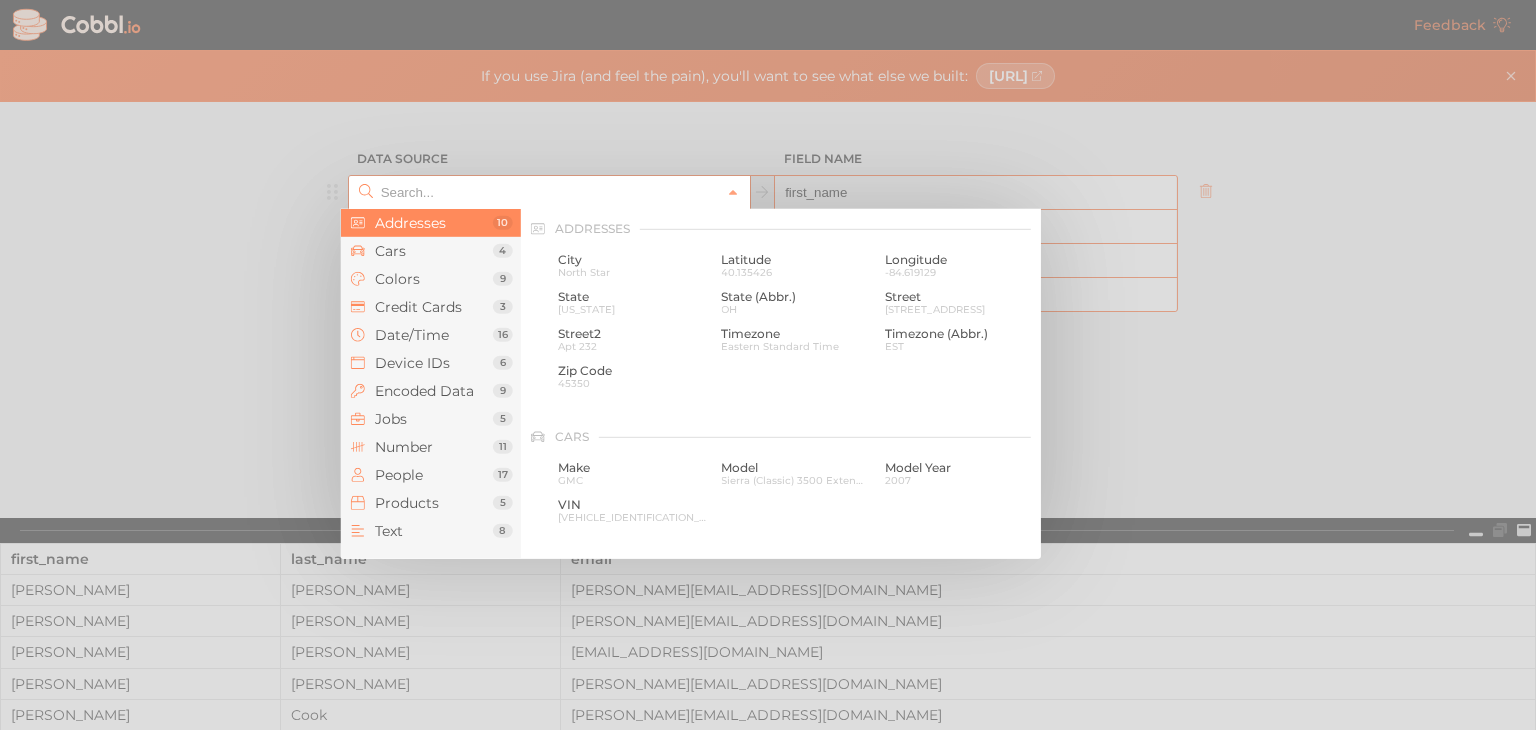 scroll, scrollTop: 0, scrollLeft: 0, axis: both 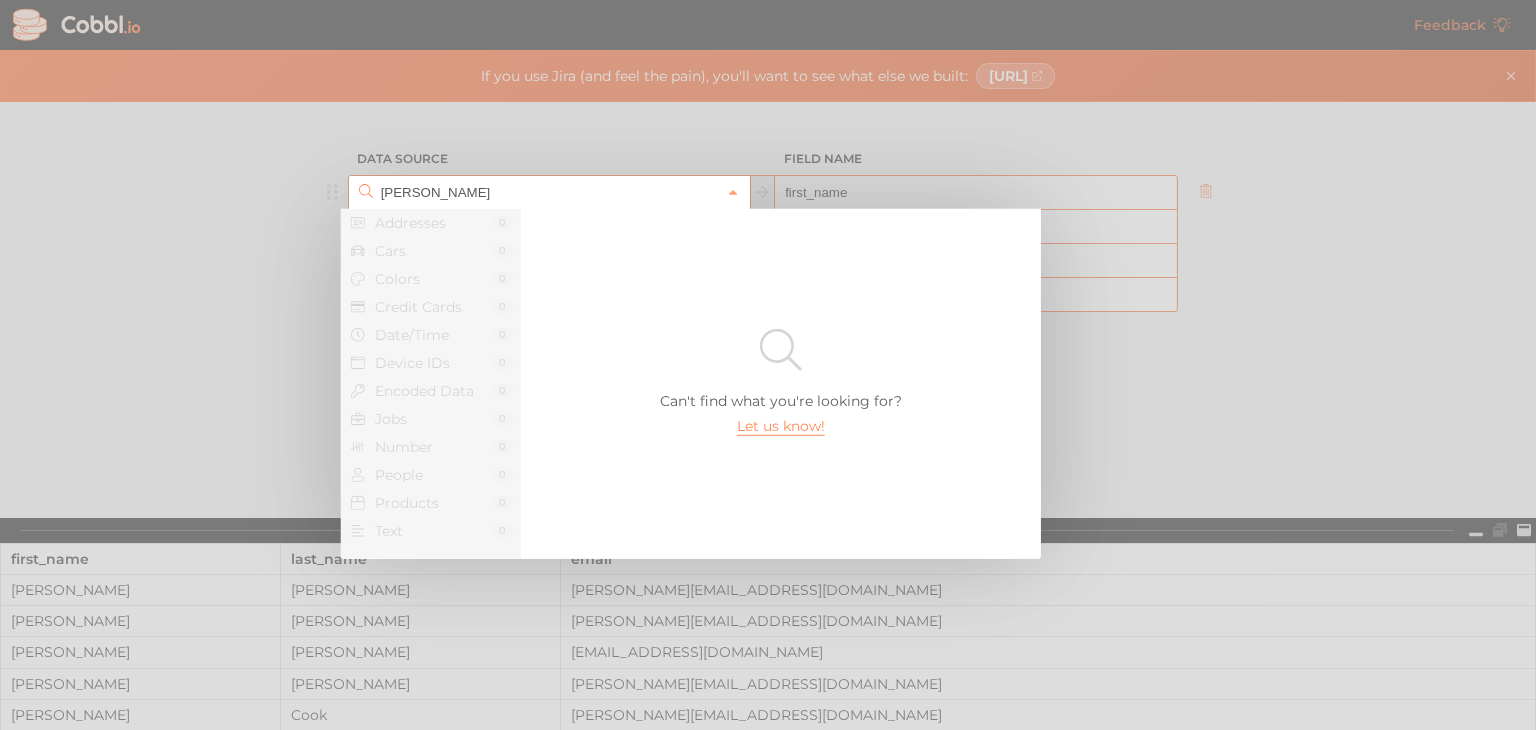 click at bounding box center (768, 365) 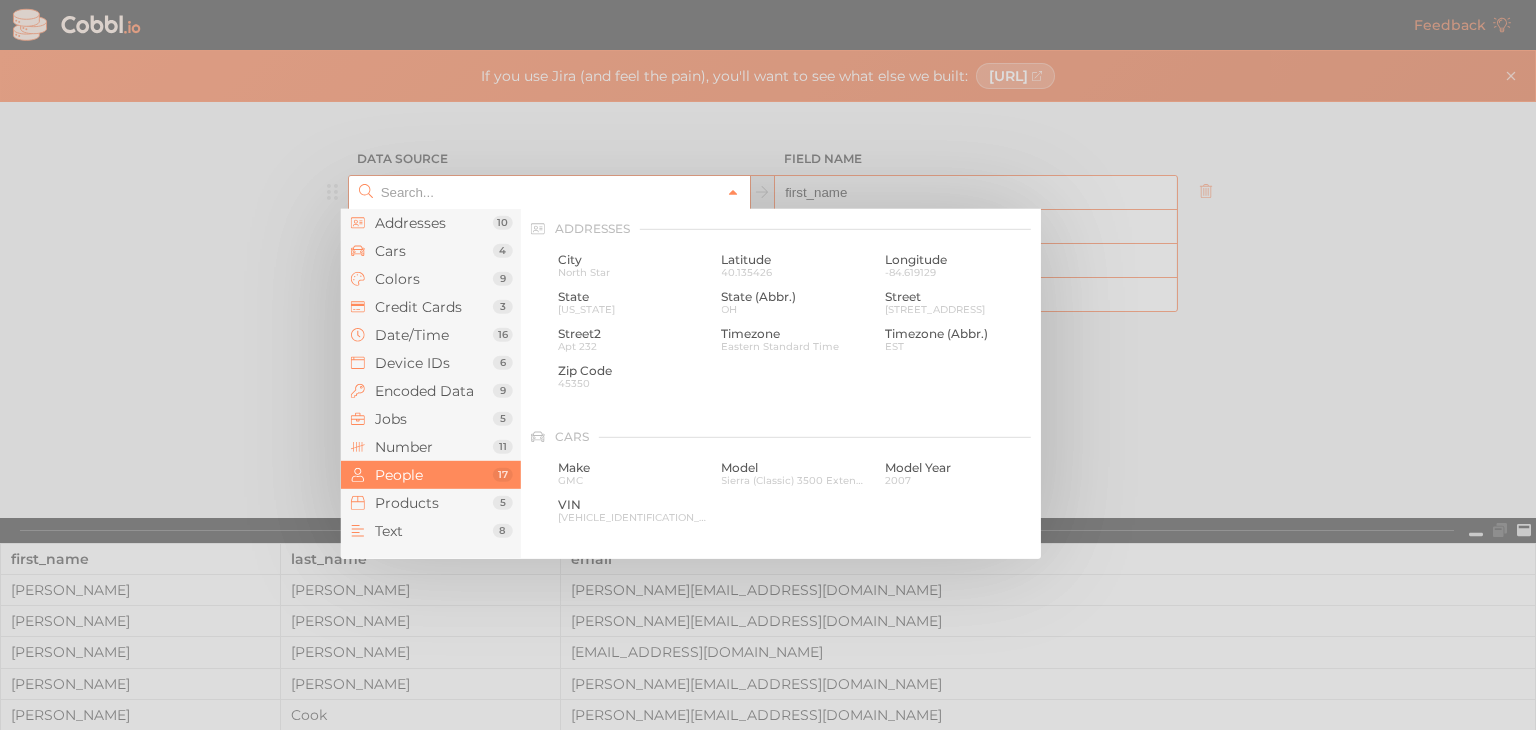click 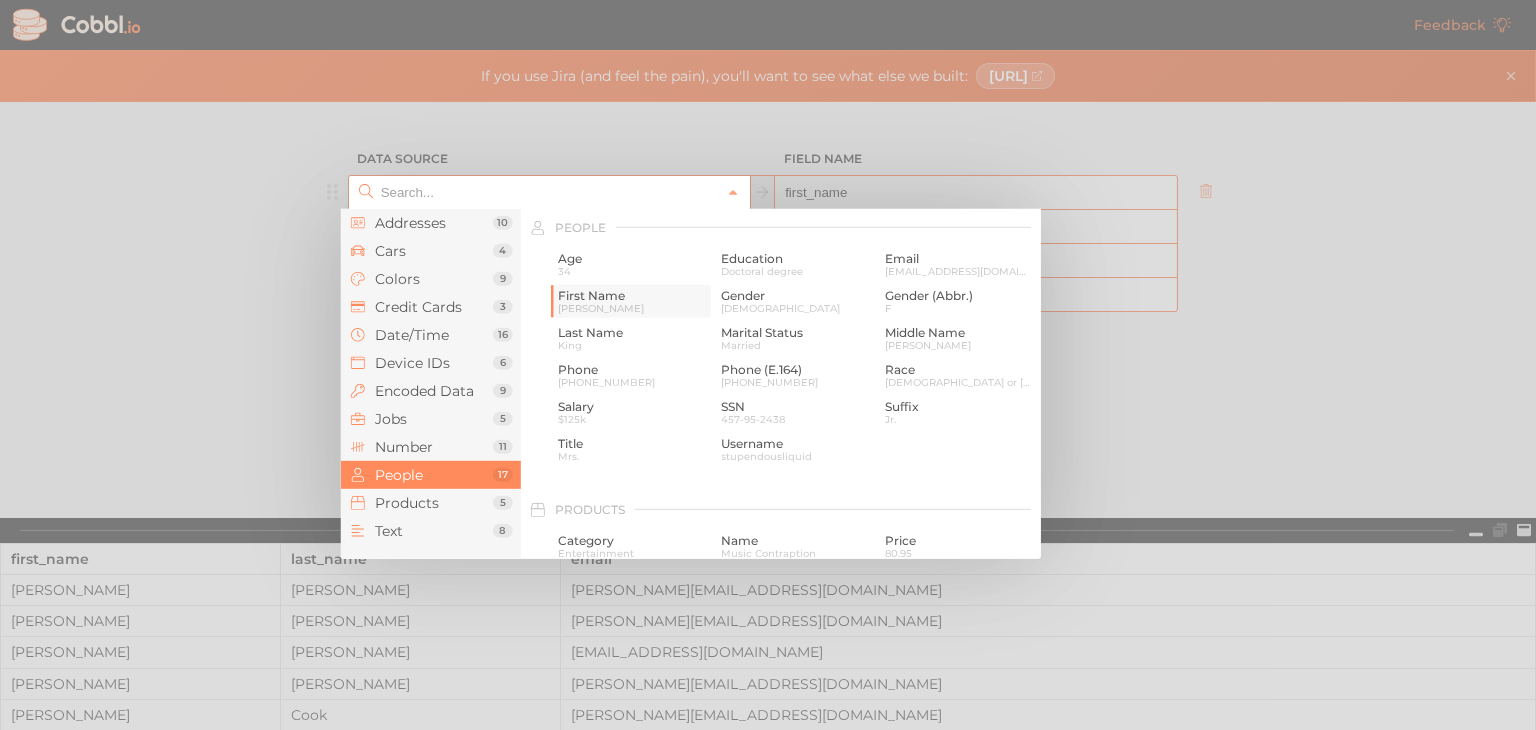 click on "First Name [PERSON_NAME]" at bounding box center [632, 301] 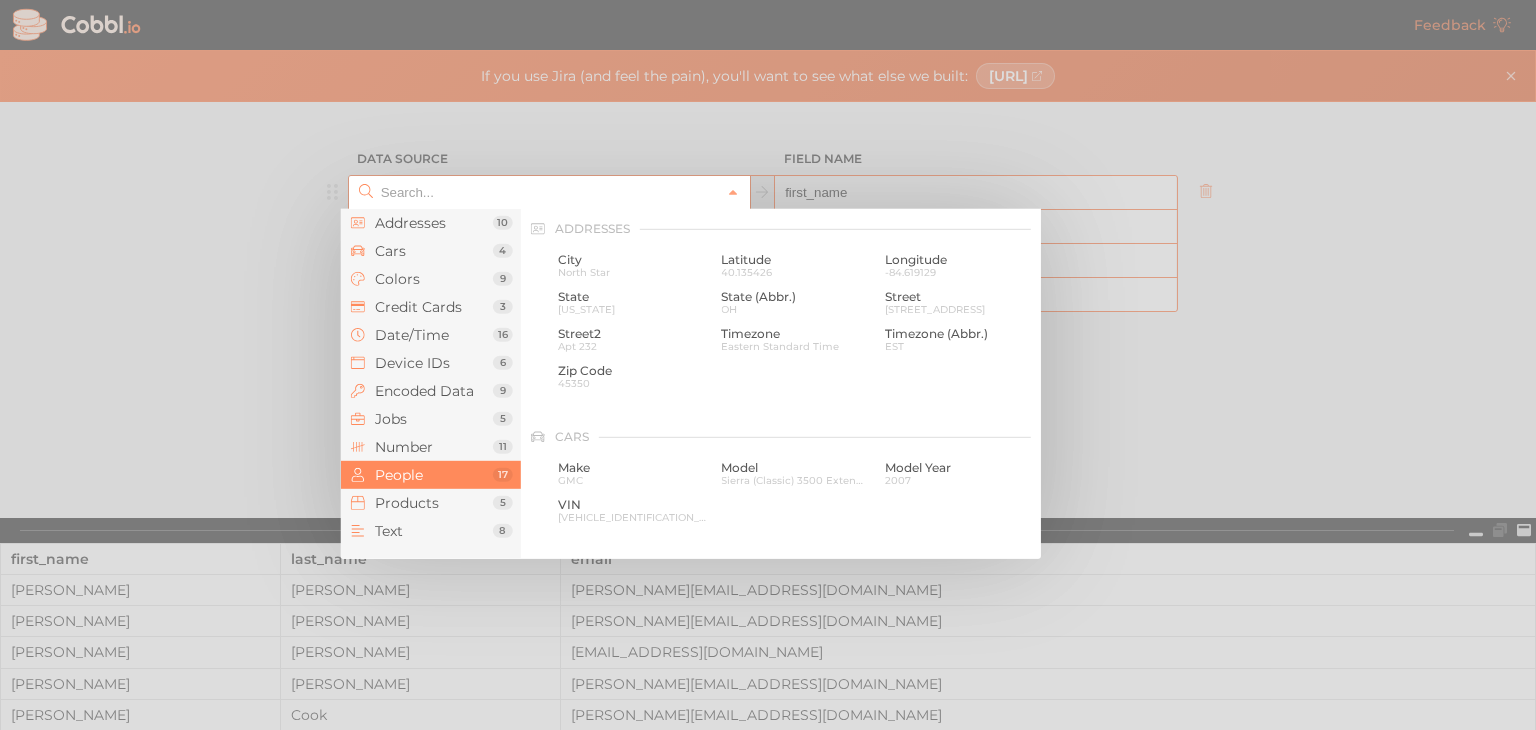 click at bounding box center (548, 192) 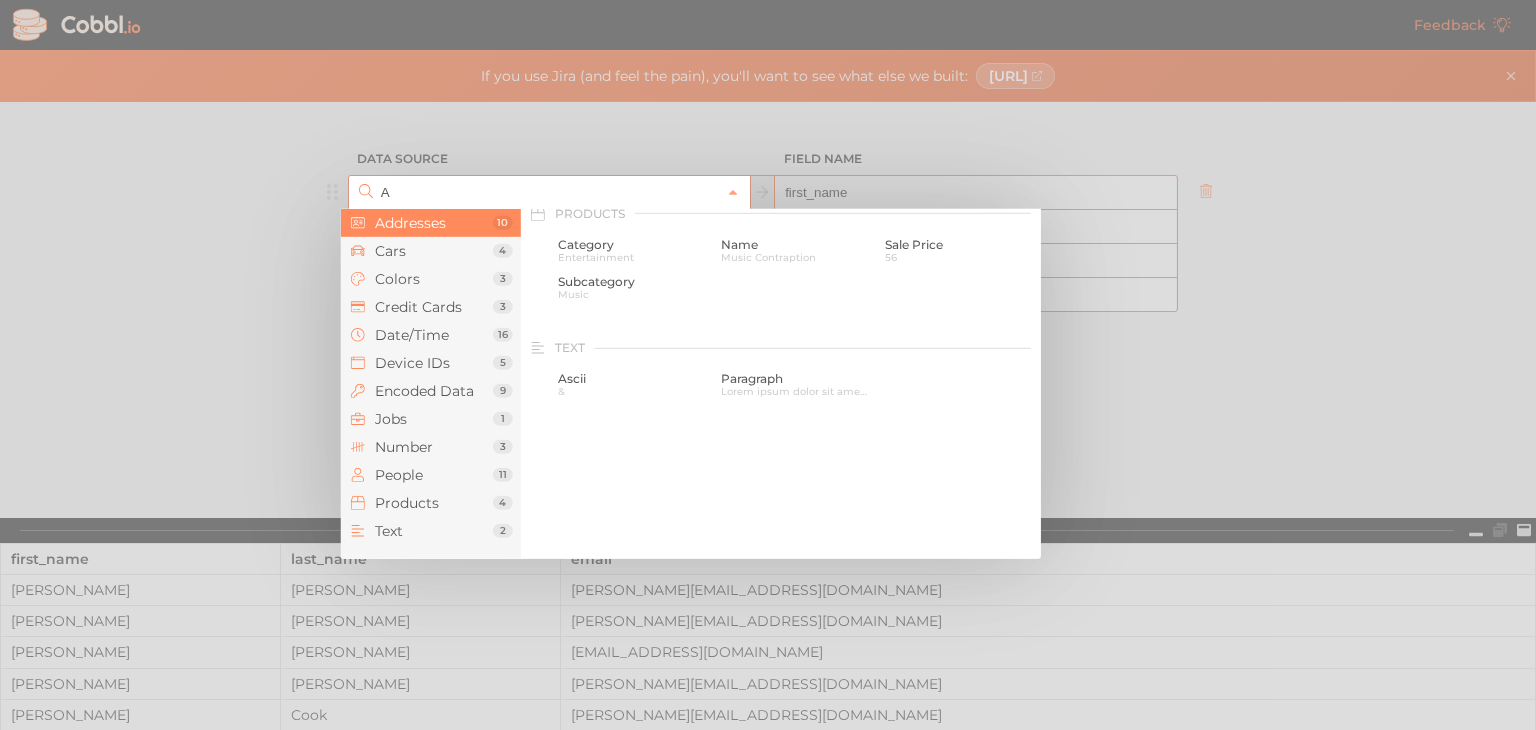 scroll, scrollTop: 0, scrollLeft: 0, axis: both 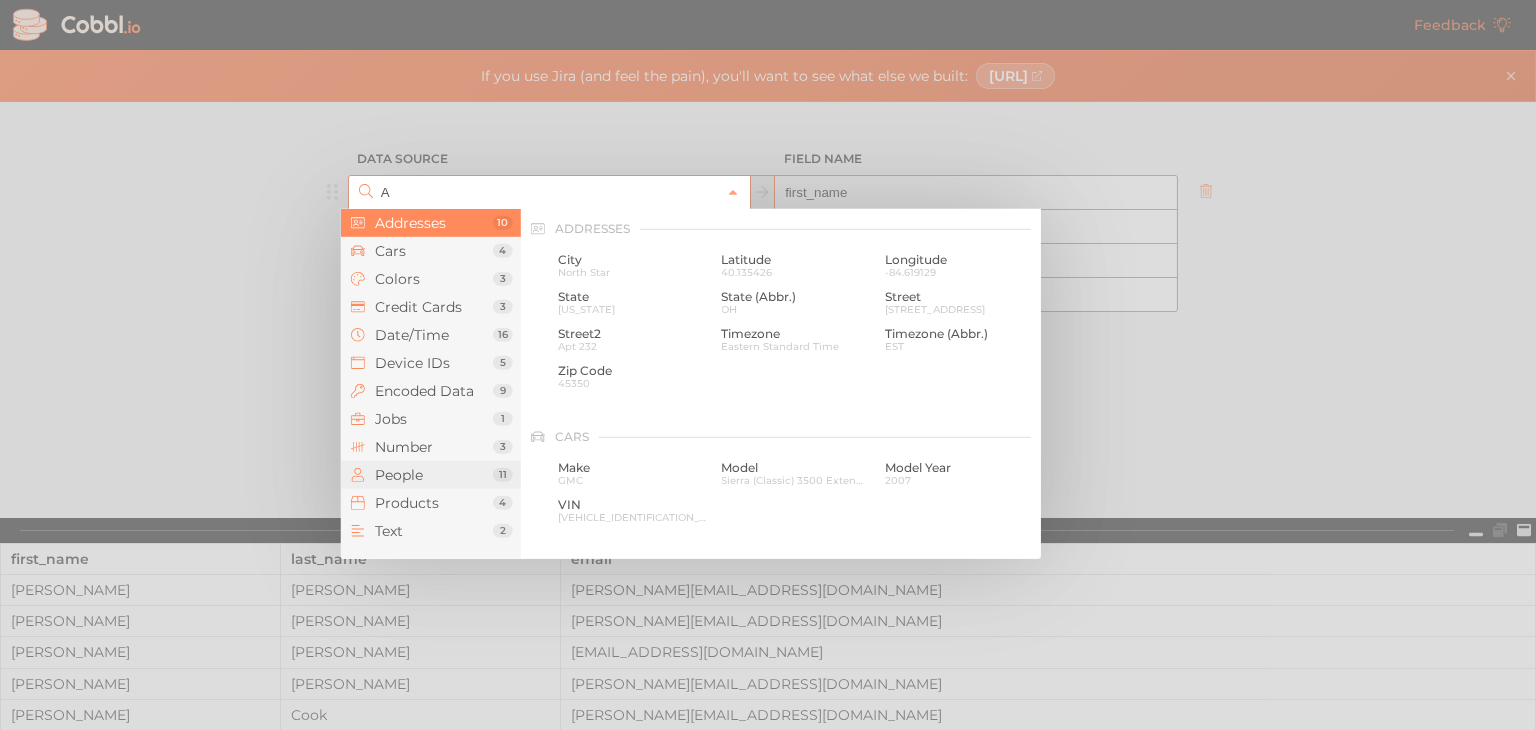 click on "People" at bounding box center [434, 475] 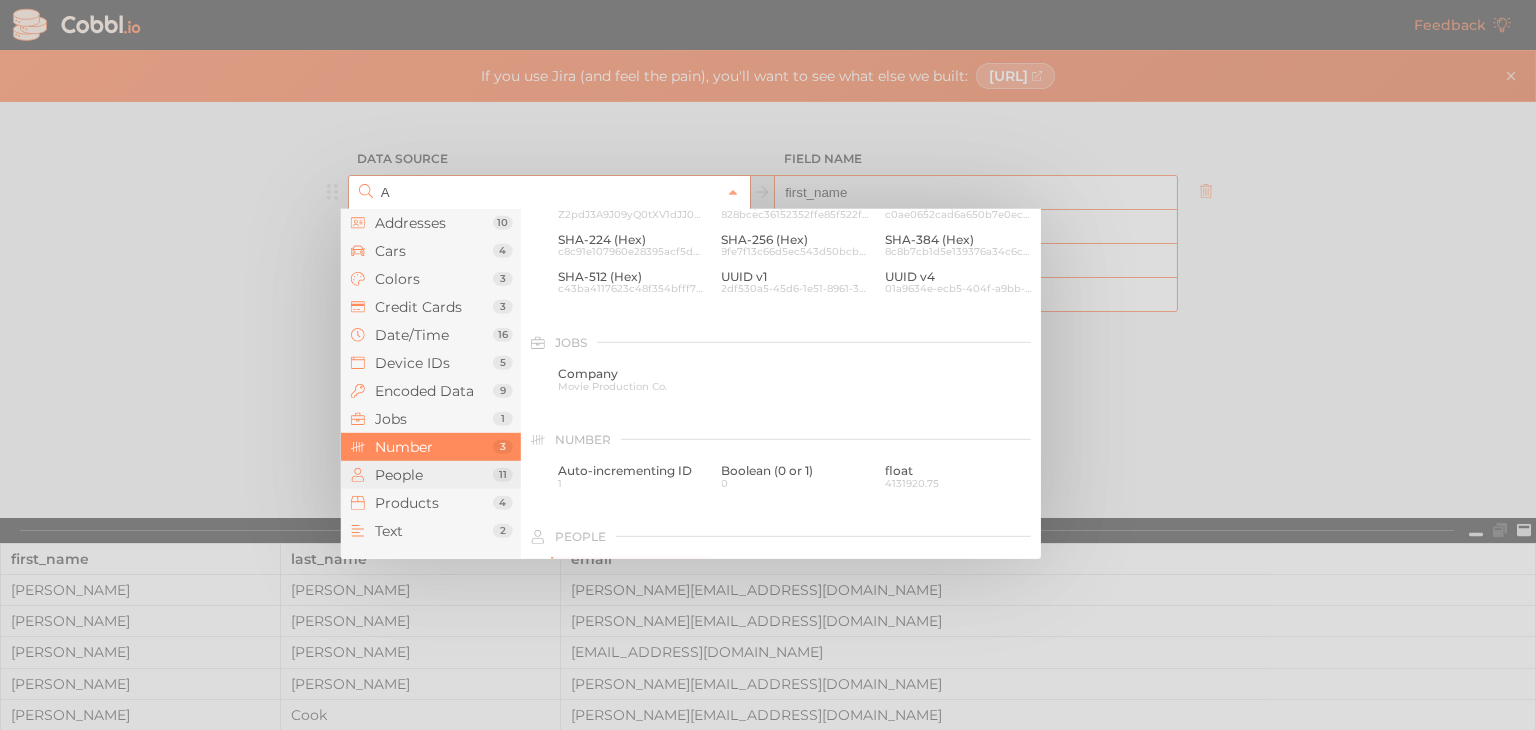 scroll, scrollTop: 1320, scrollLeft: 0, axis: vertical 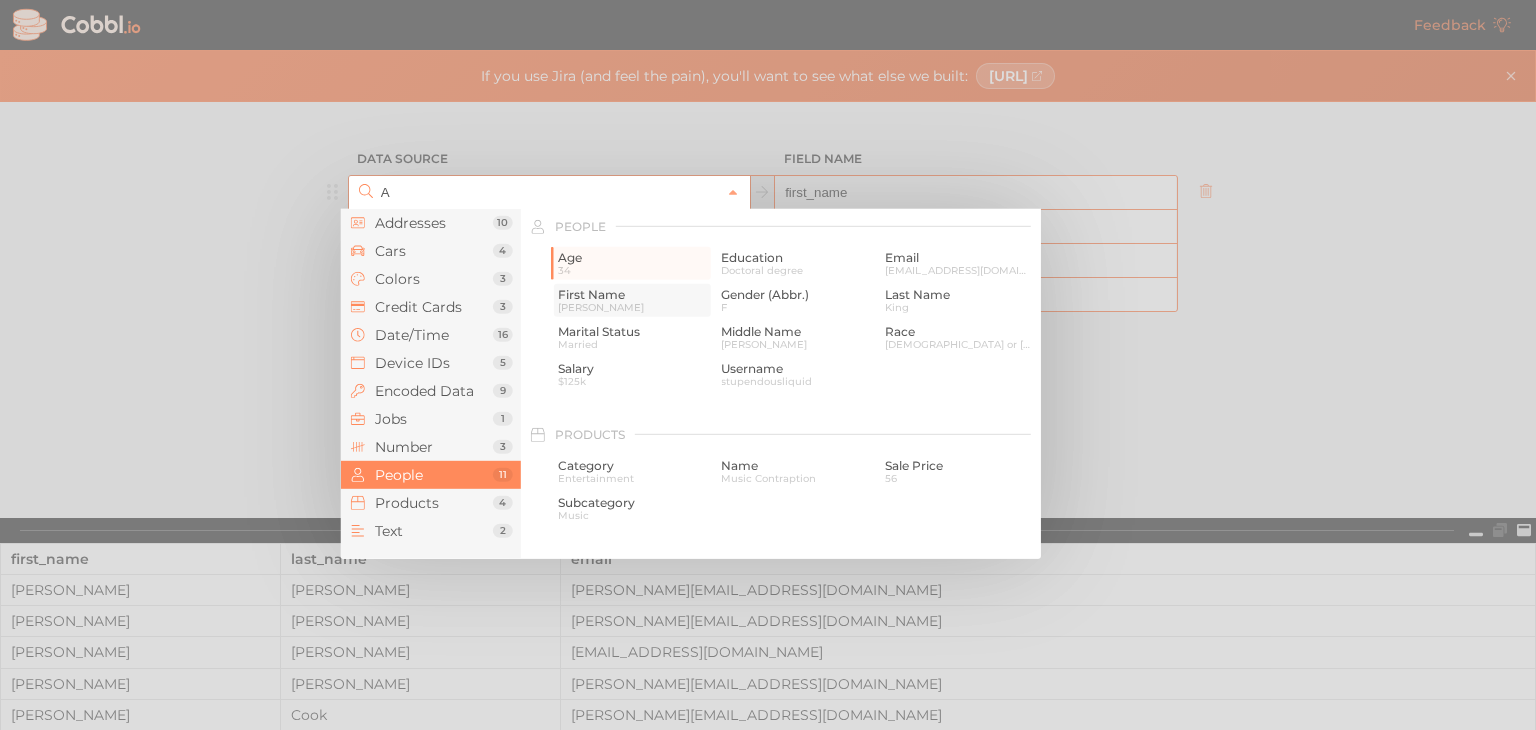 click on "[PERSON_NAME]" at bounding box center [632, 307] 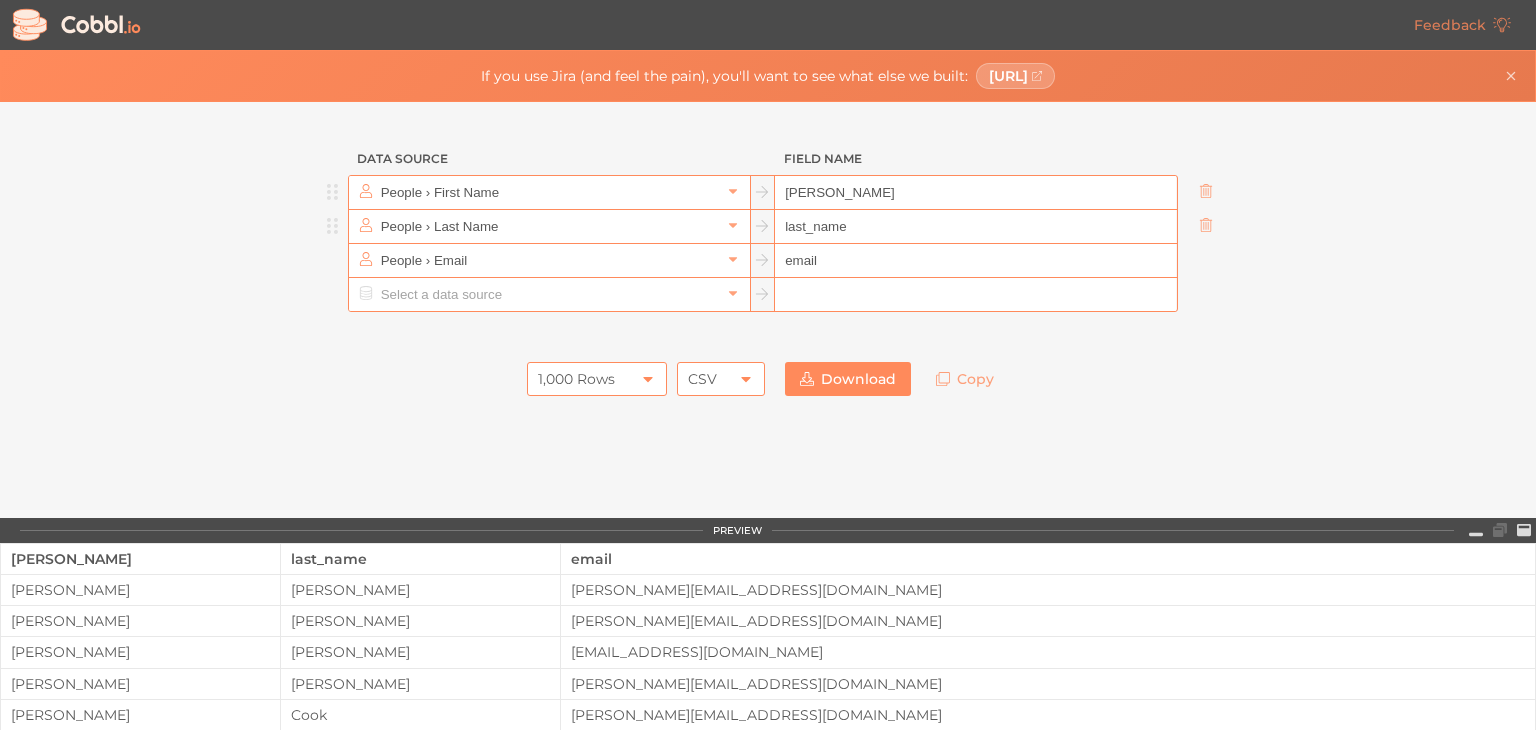 click on "last_name" at bounding box center [975, 227] 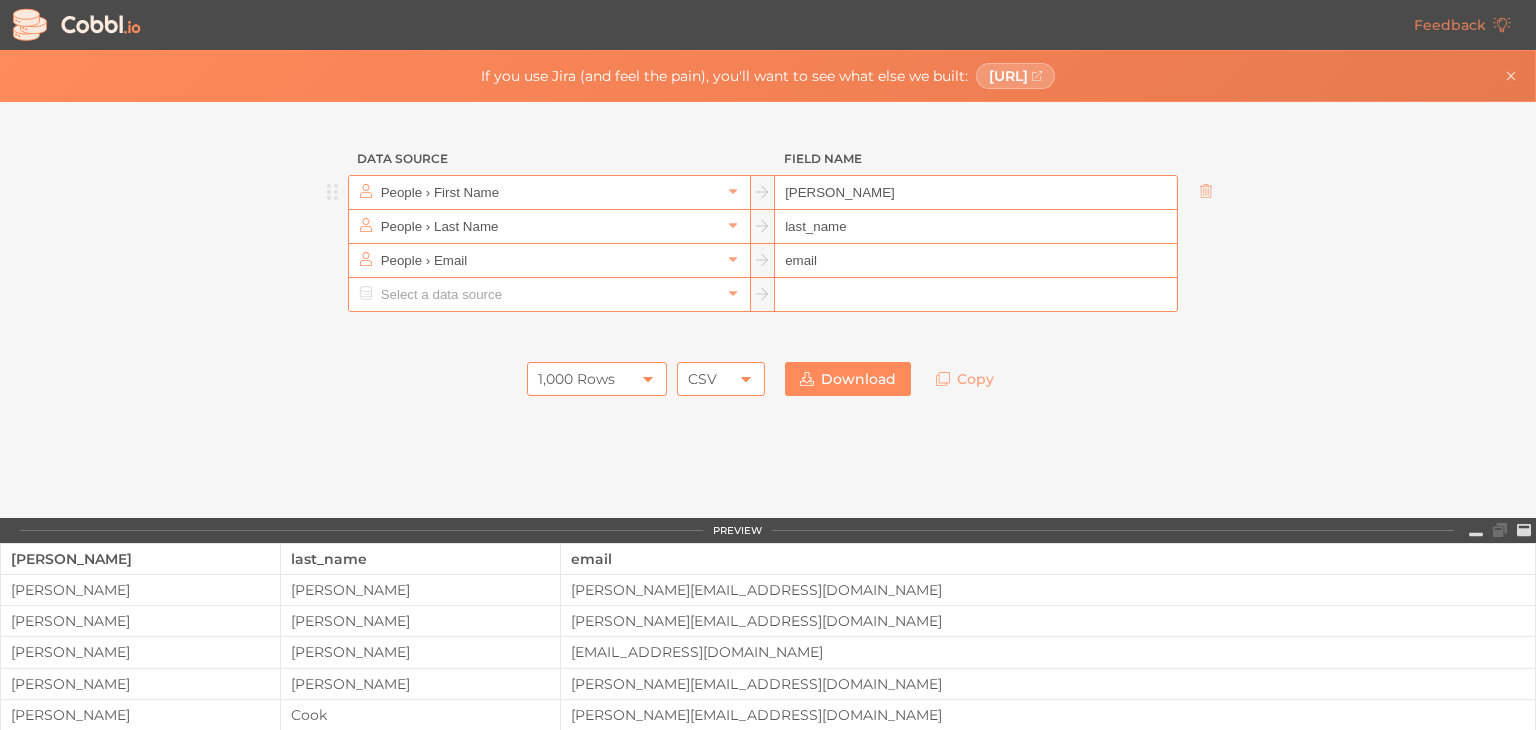 click on "[PERSON_NAME]" at bounding box center [975, 193] 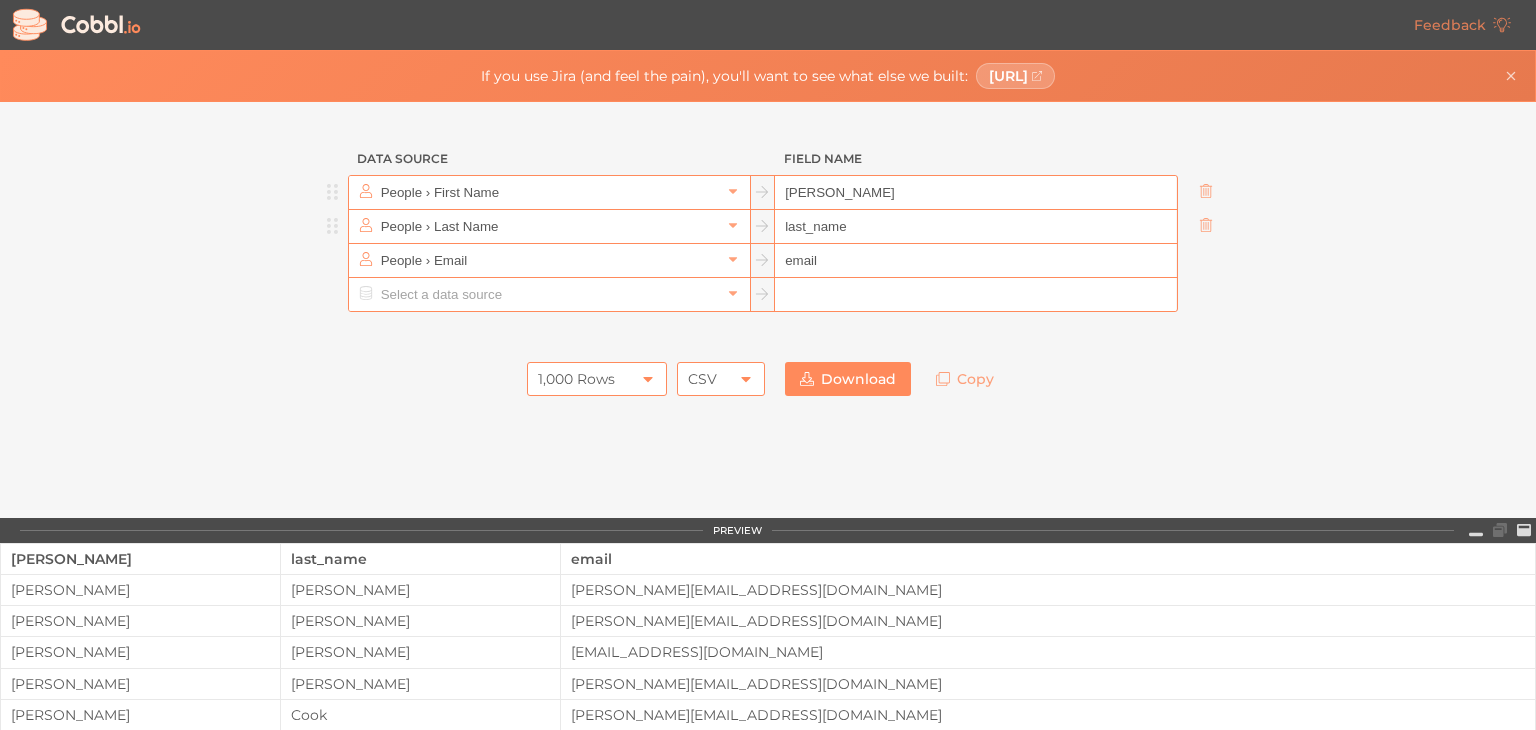 type on "[PERSON_NAME]" 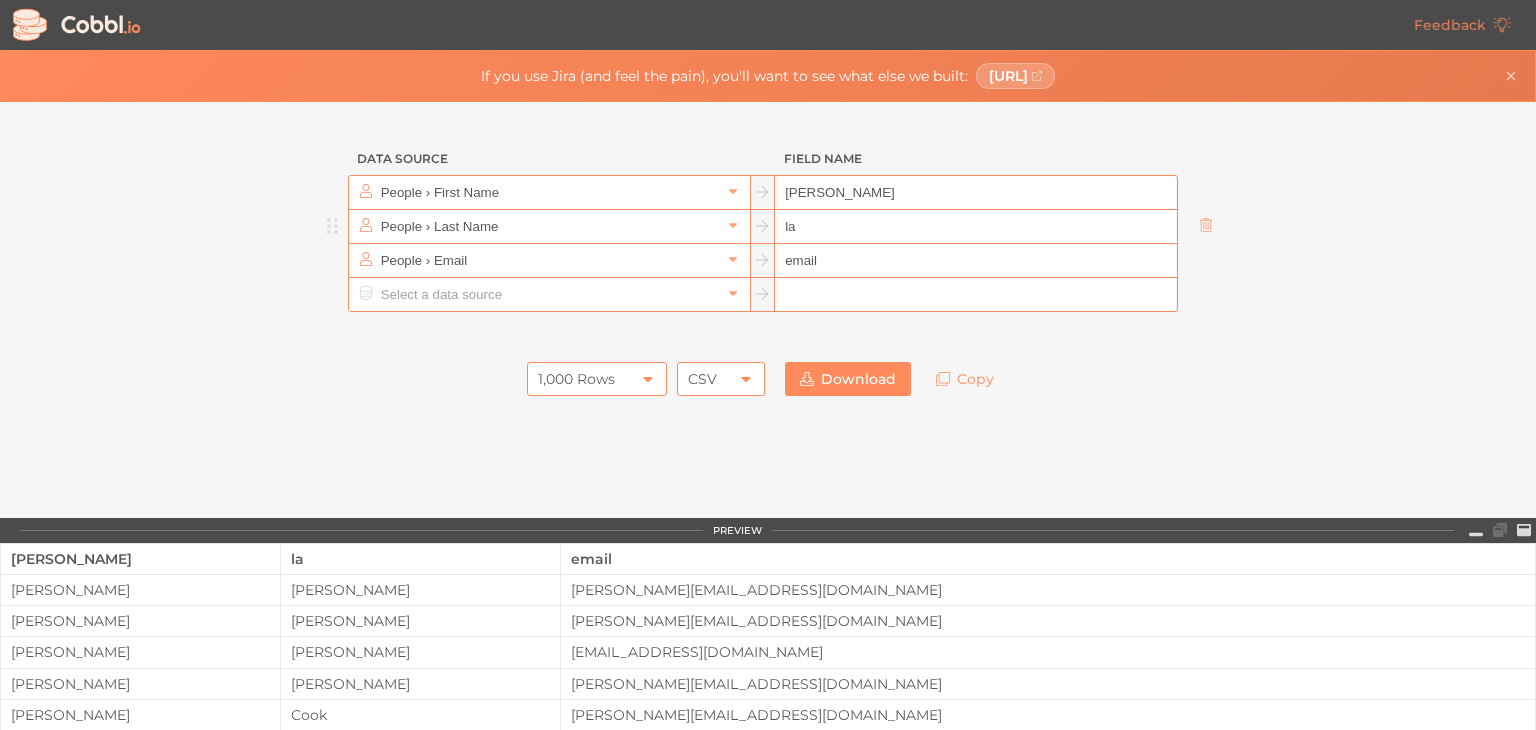 type on "l" 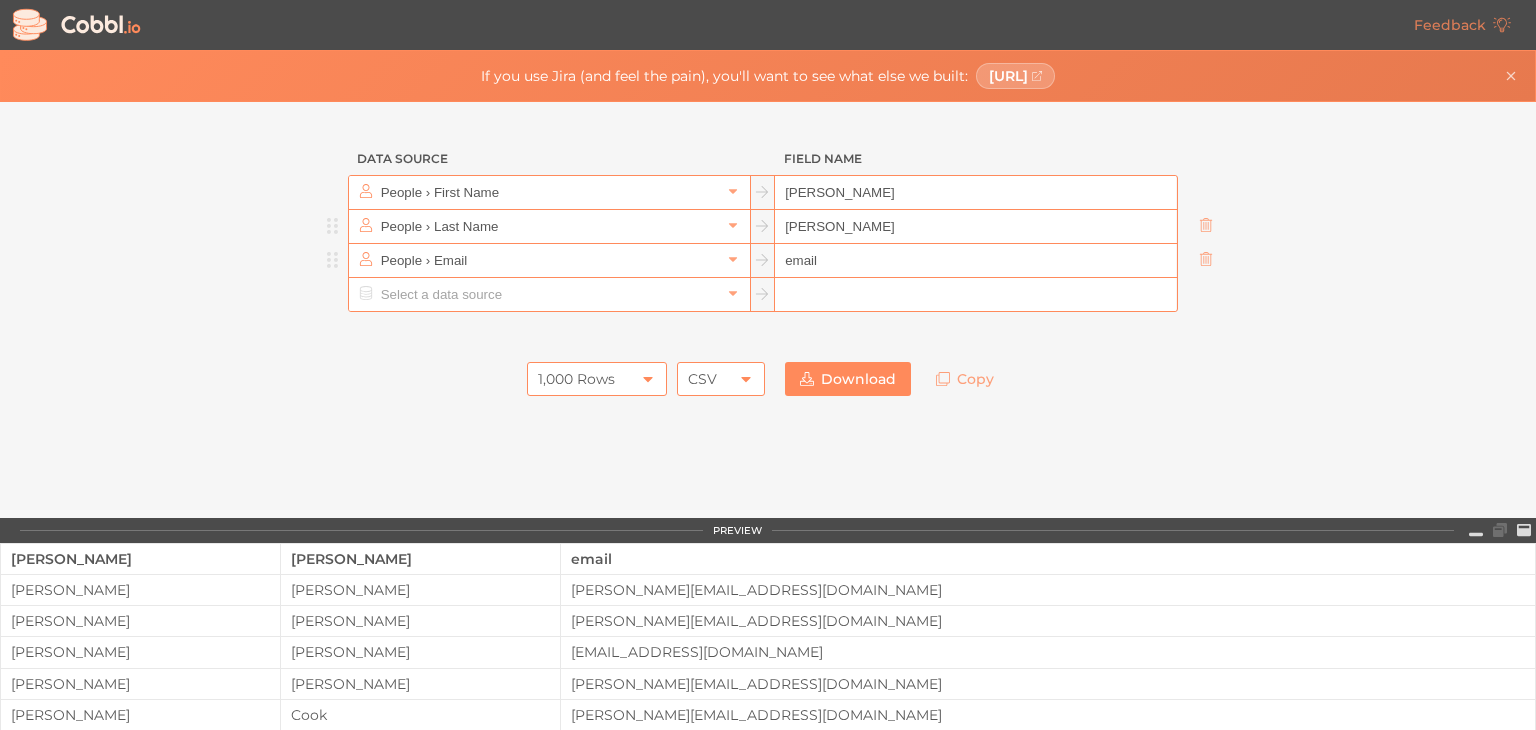 type on "[PERSON_NAME]" 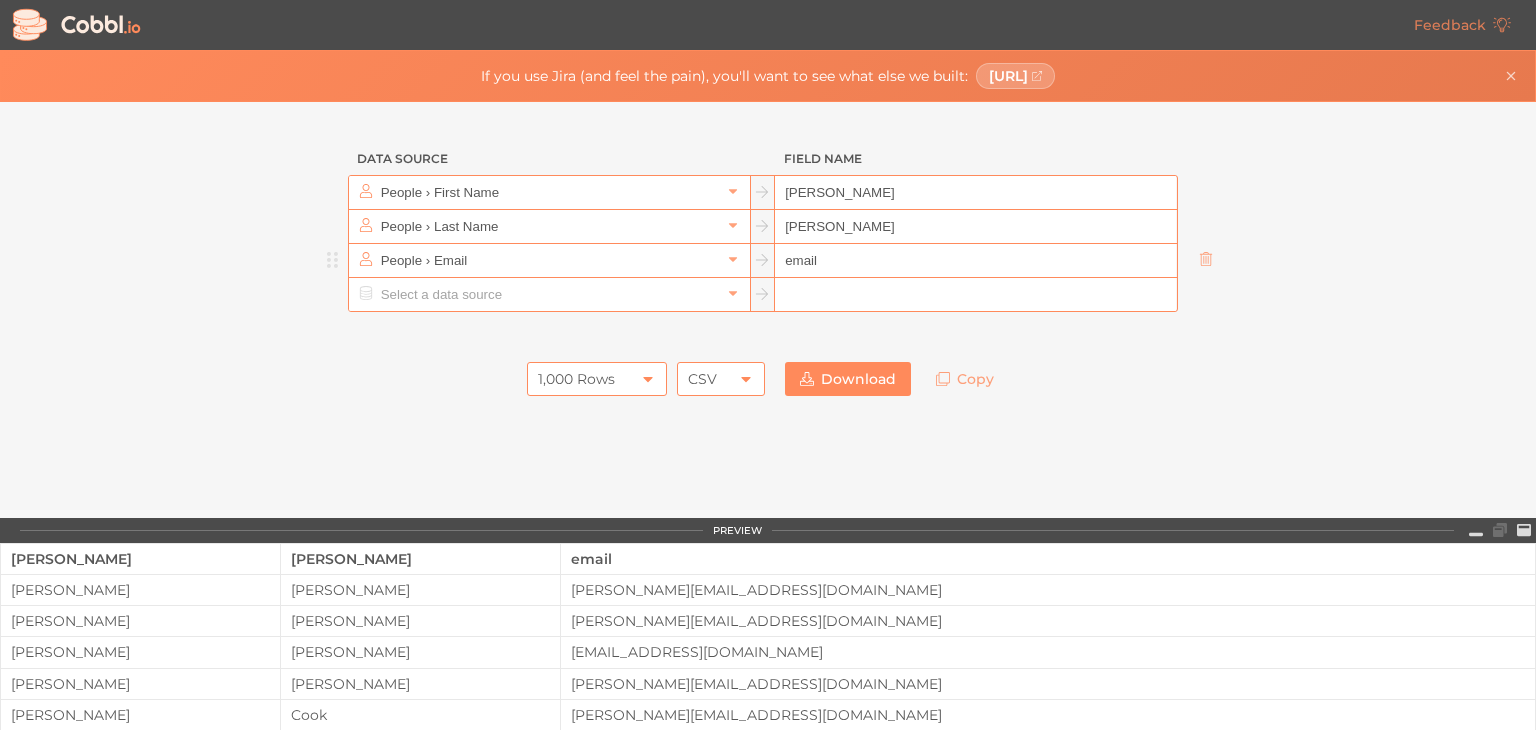click on "email" at bounding box center (975, 261) 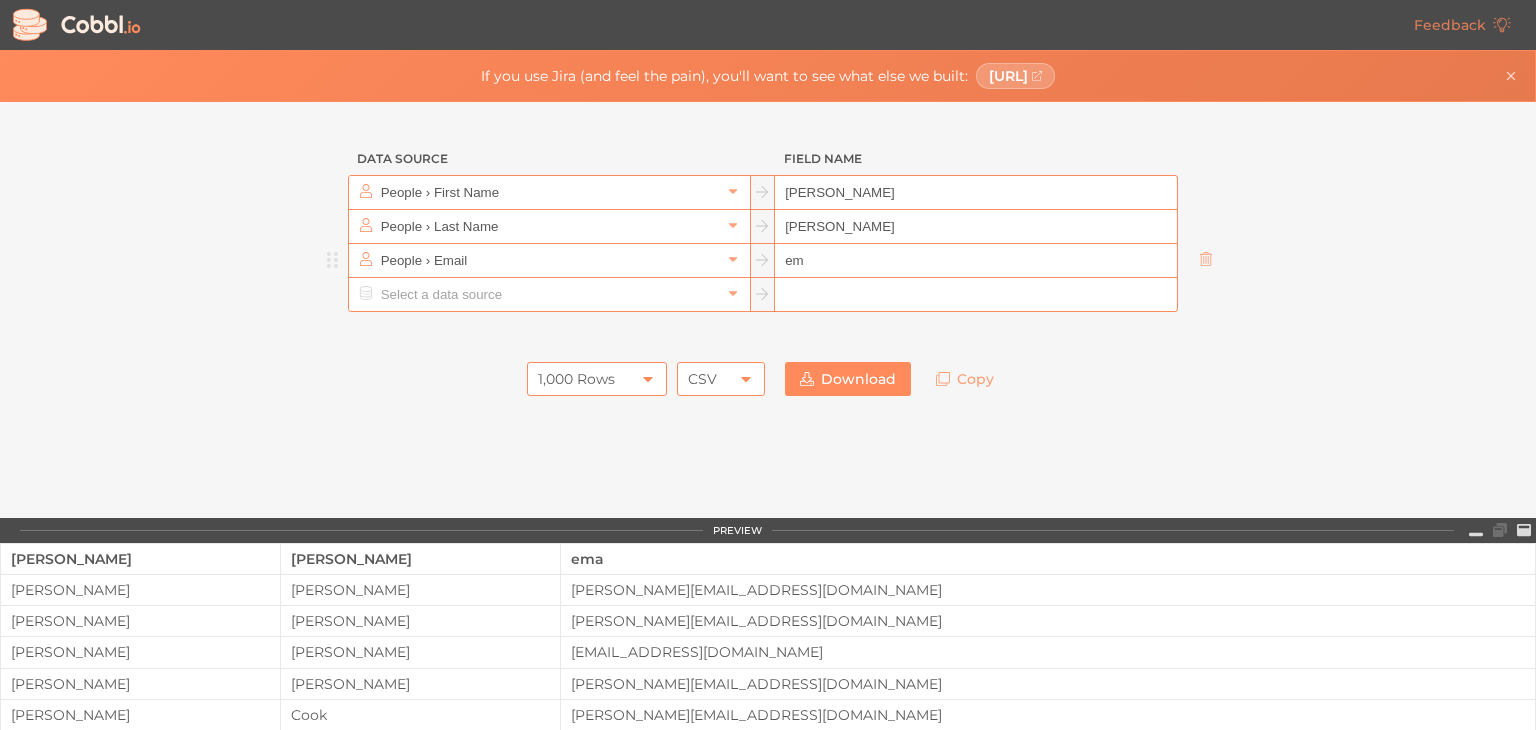 type on "e" 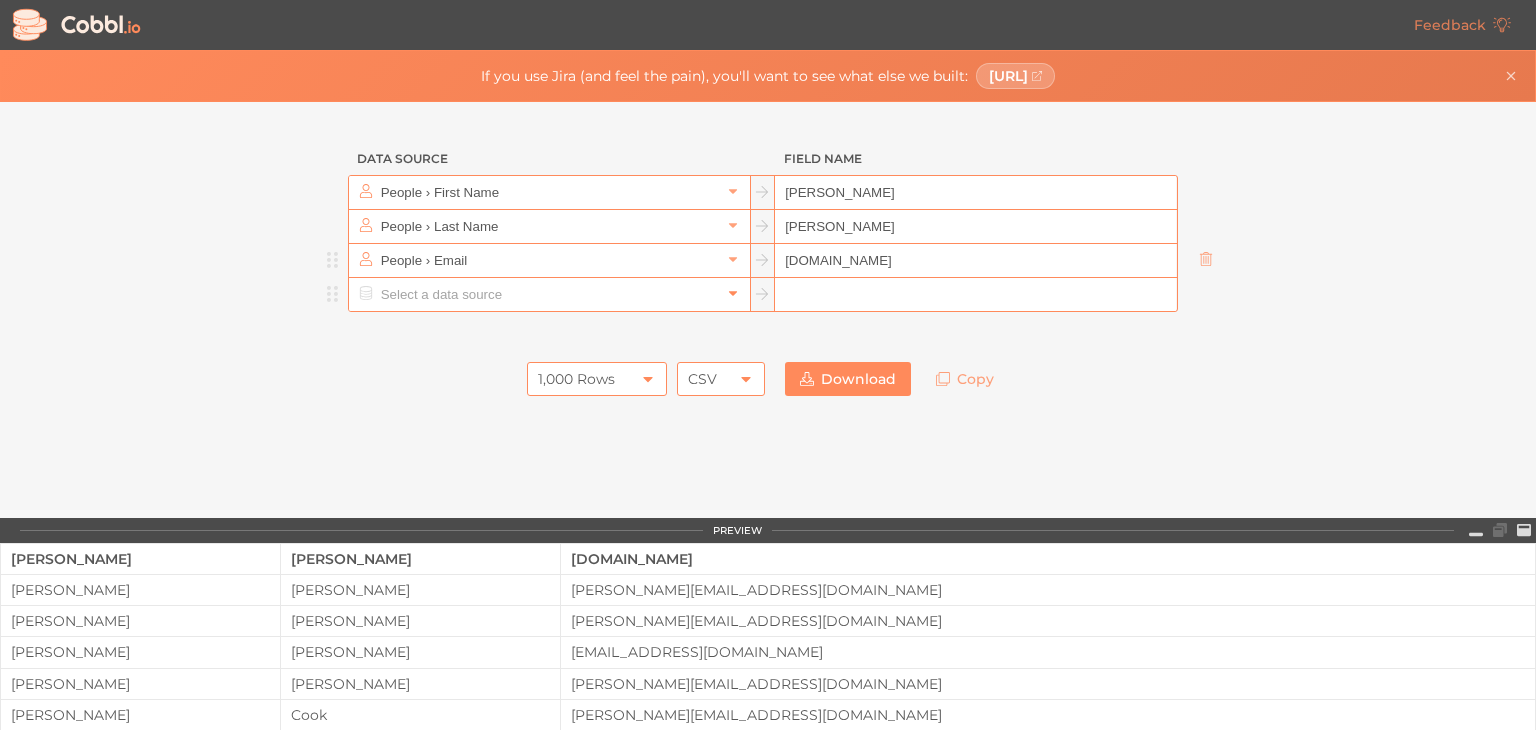 type on "[DOMAIN_NAME]" 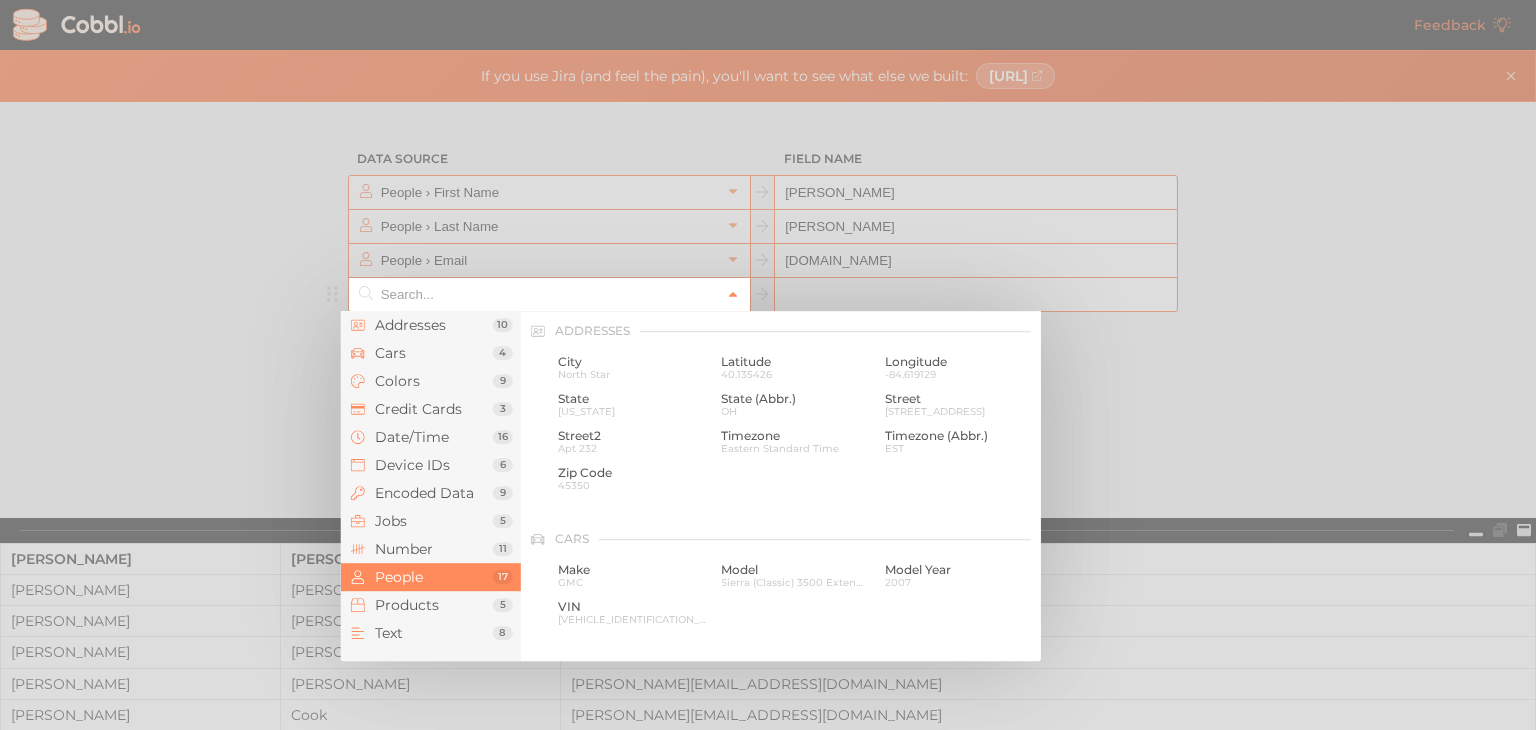 click 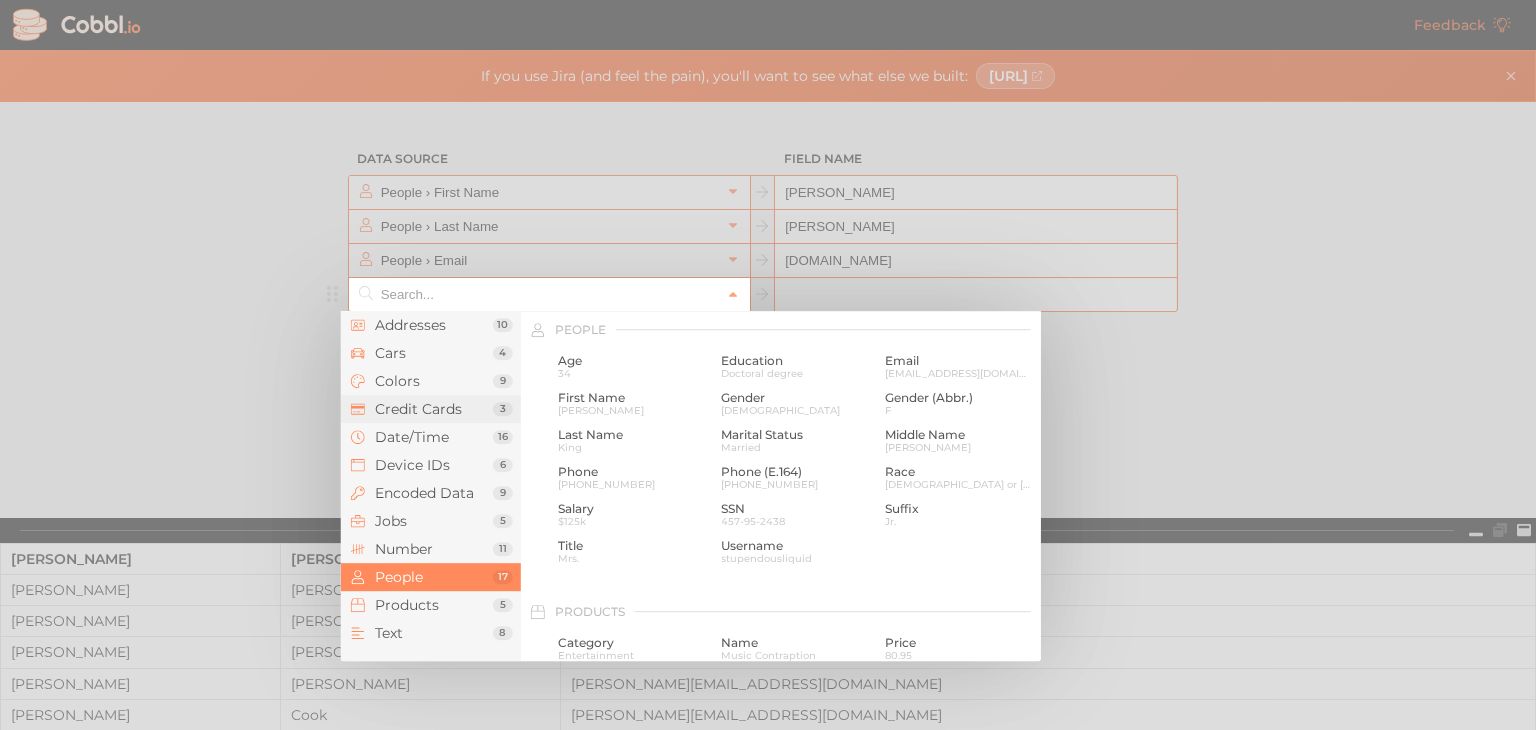 click on "Credit Cards" at bounding box center (434, 409) 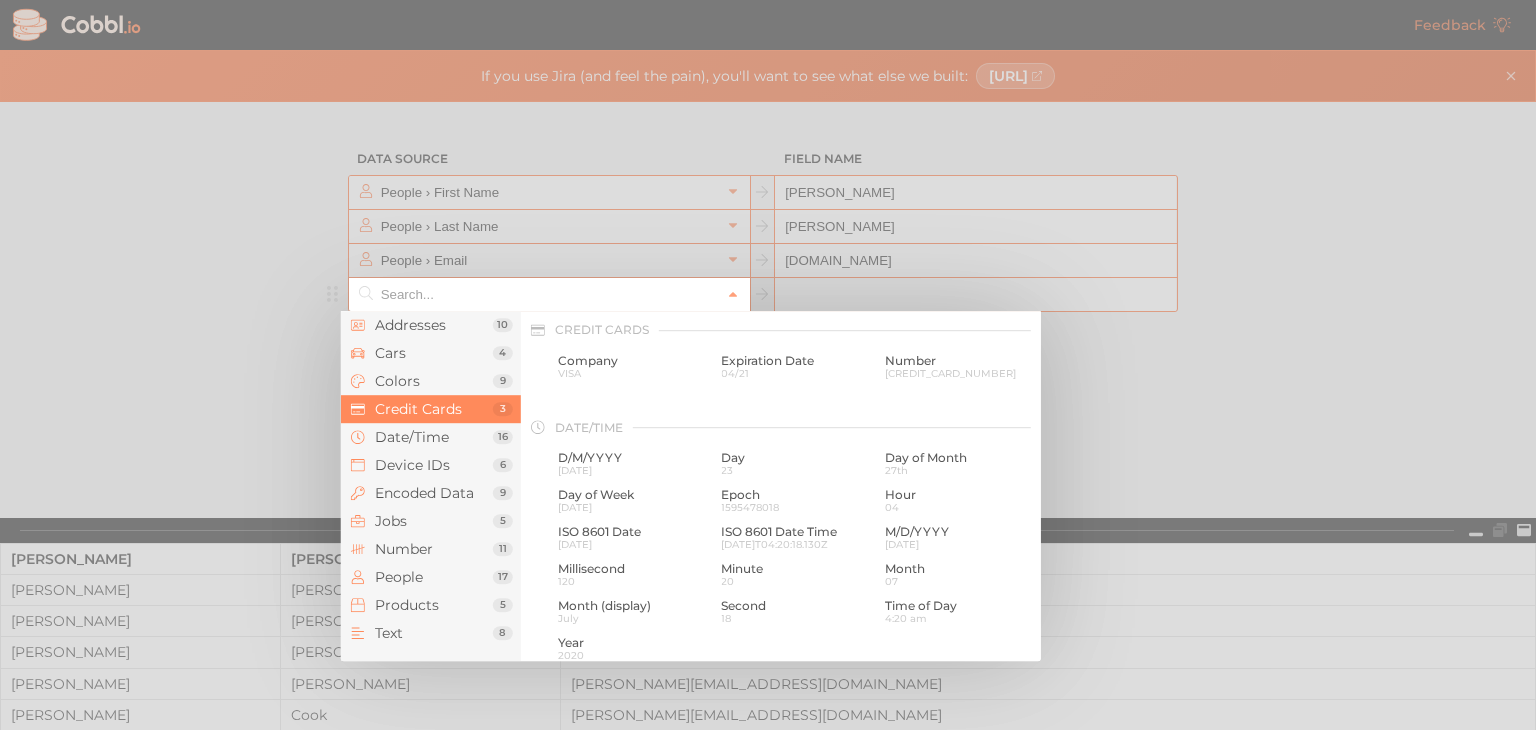 scroll, scrollTop: 513, scrollLeft: 0, axis: vertical 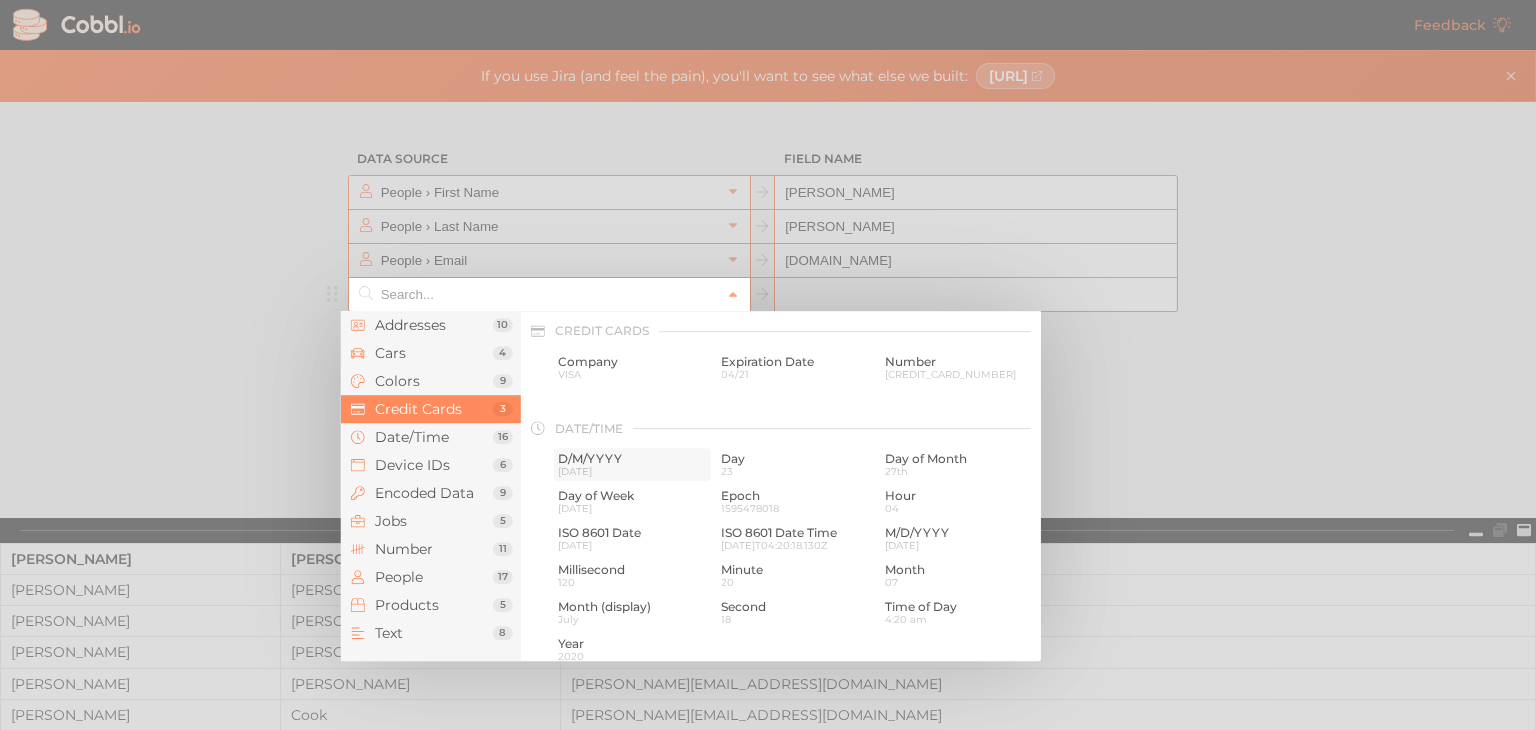click on "[DATE]" at bounding box center [632, 471] 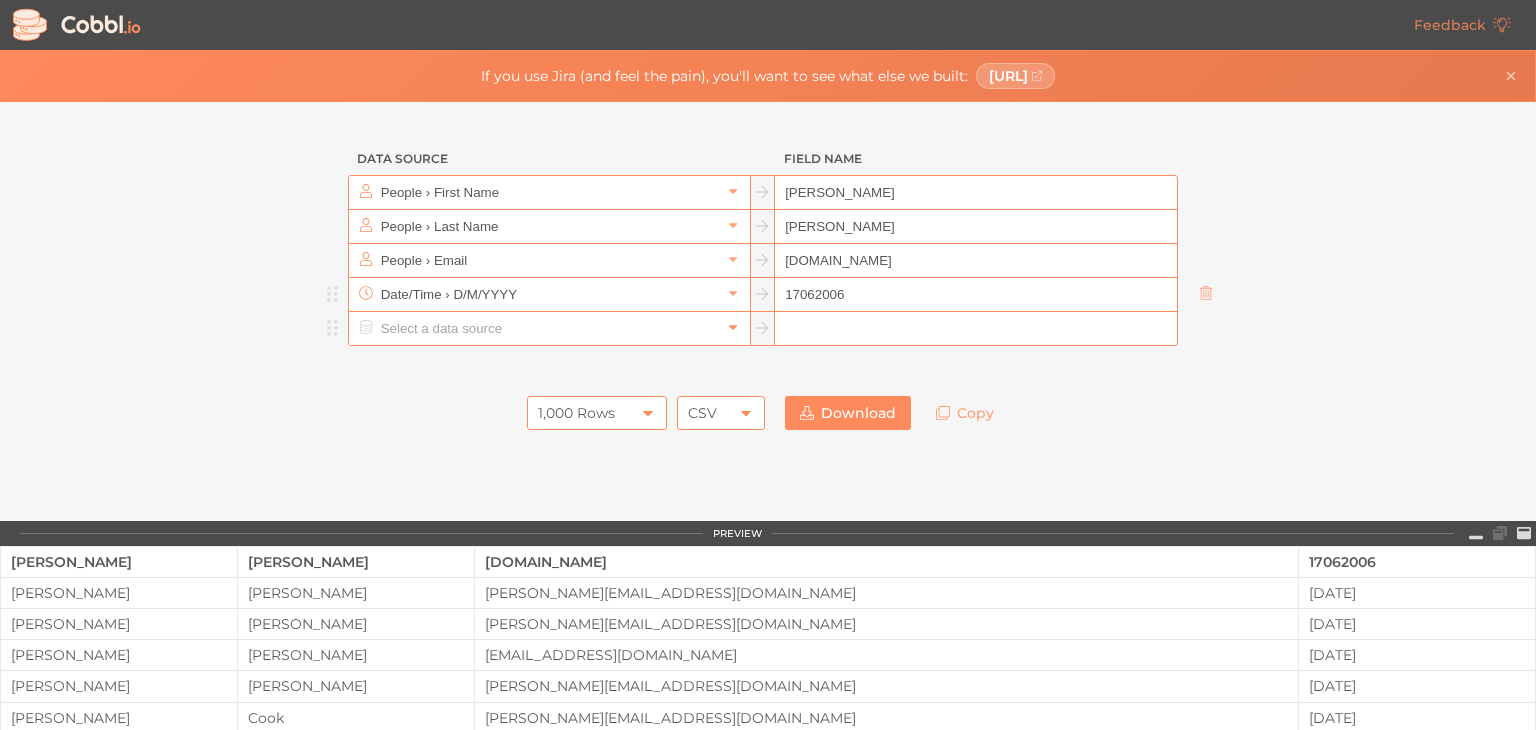 type on "17062006" 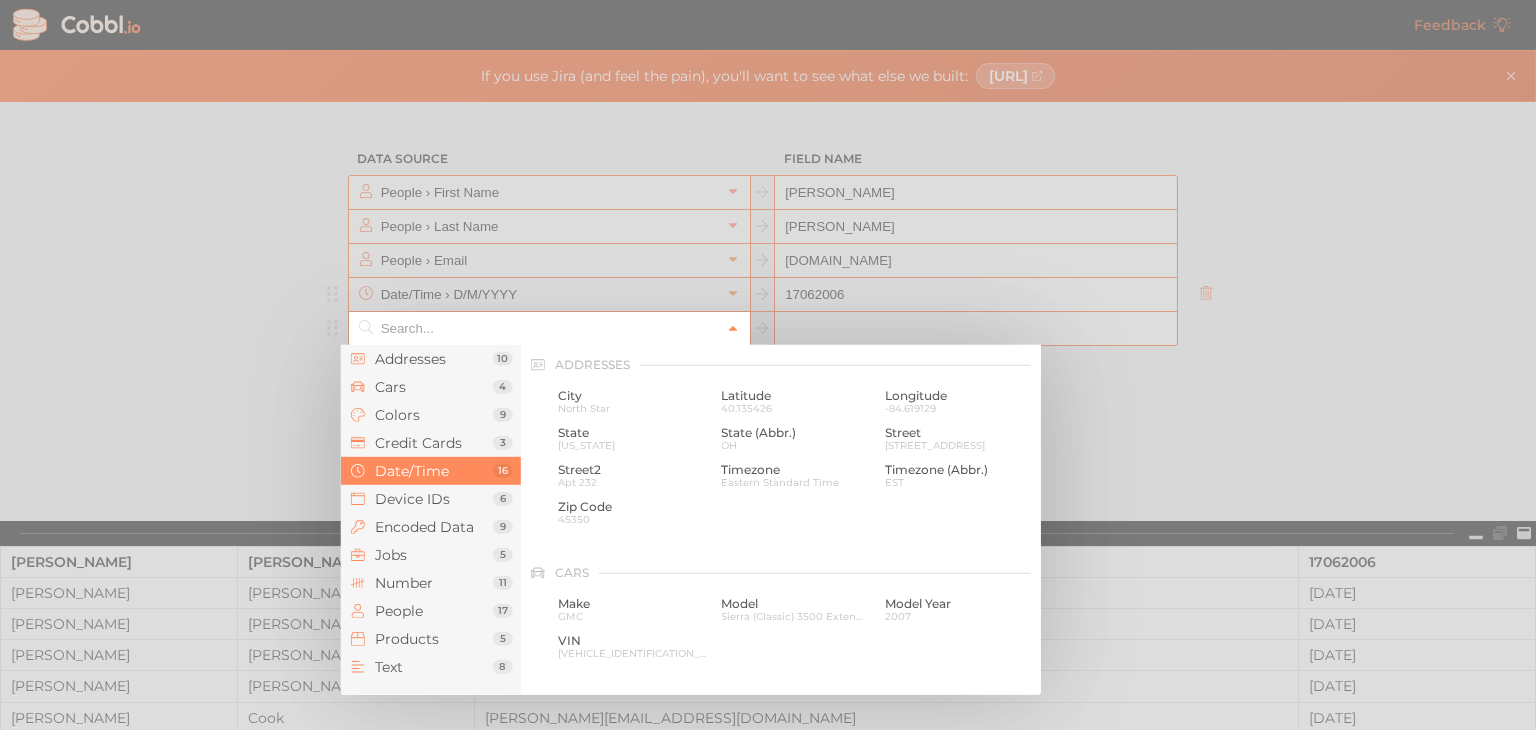 click 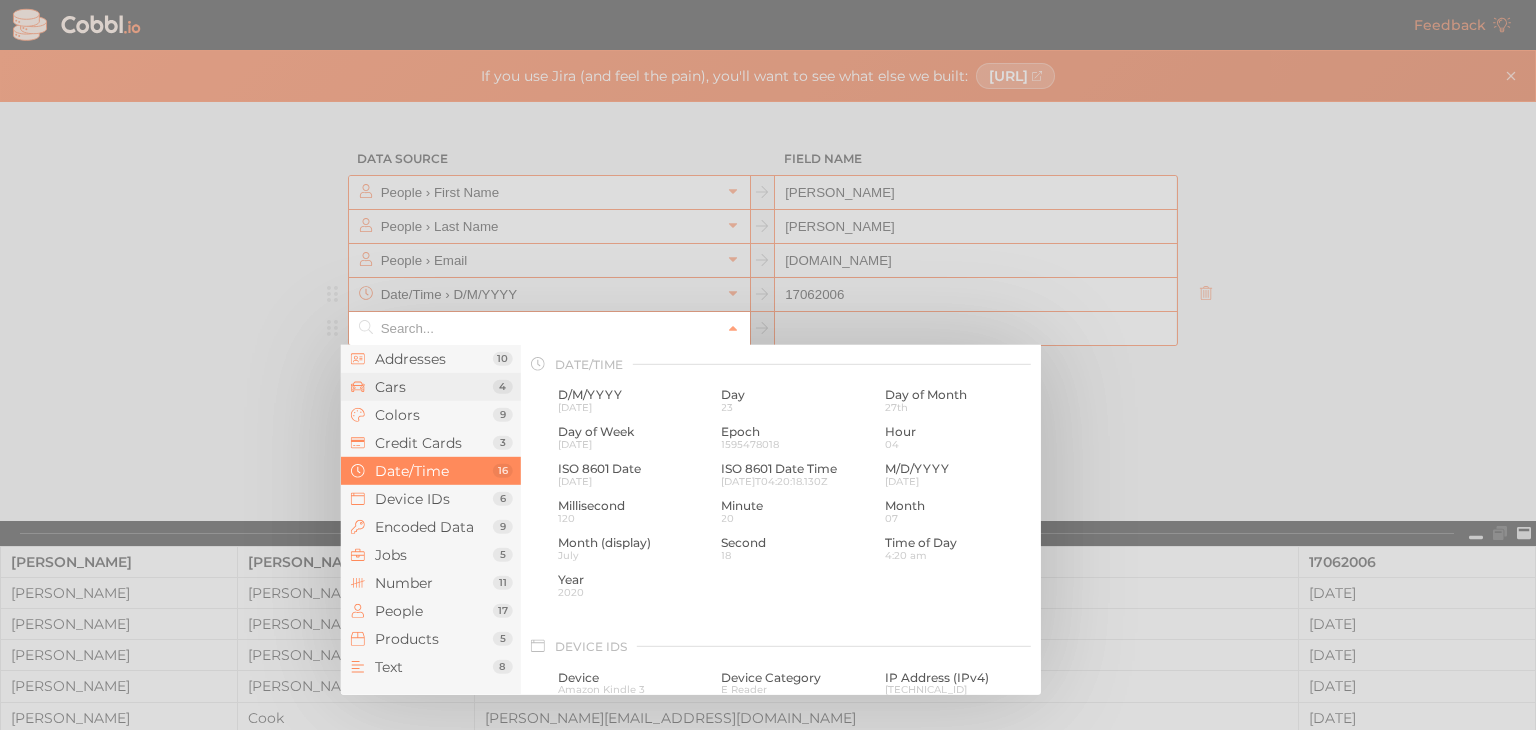 click on "4" at bounding box center [503, 387] 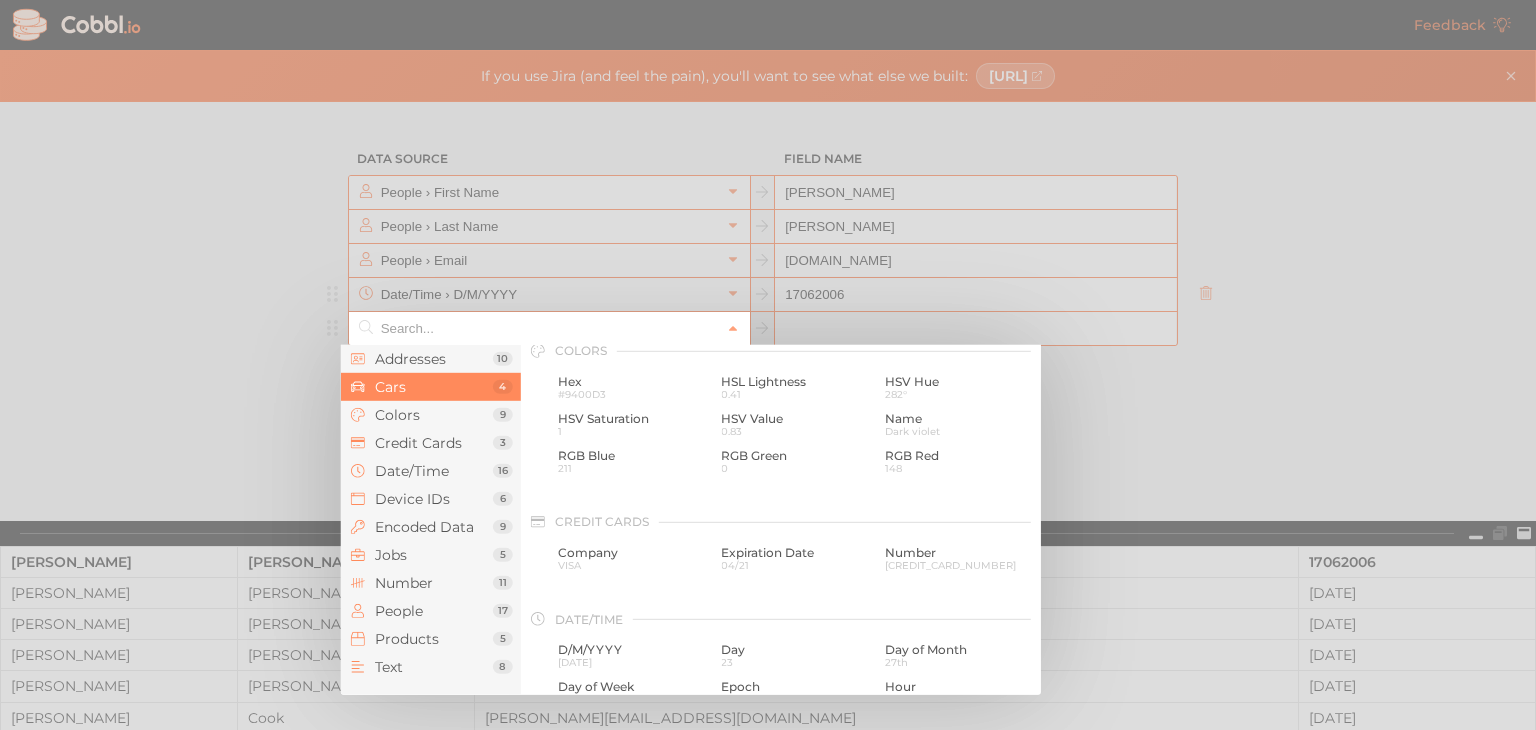 scroll, scrollTop: 208, scrollLeft: 0, axis: vertical 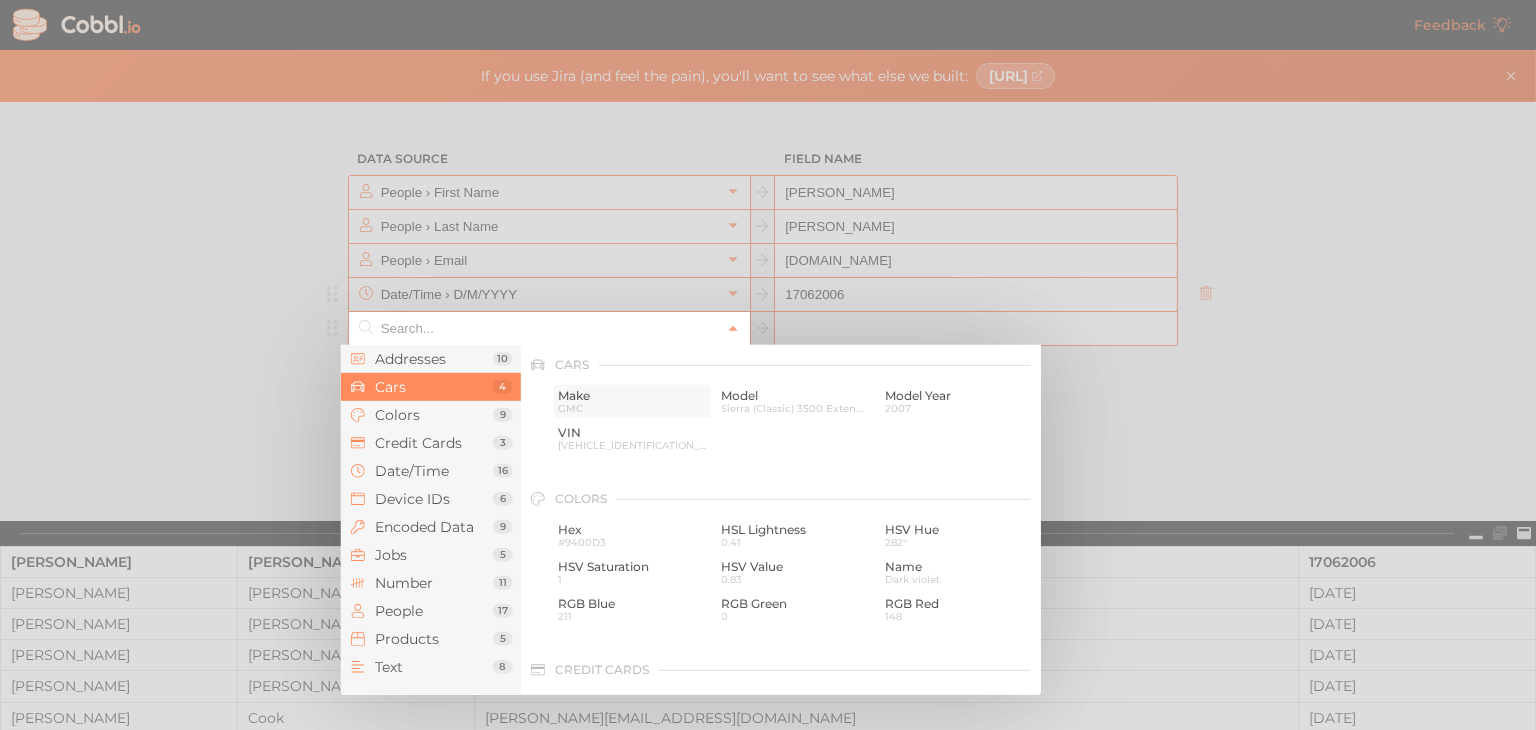 click on "Make" at bounding box center (632, 396) 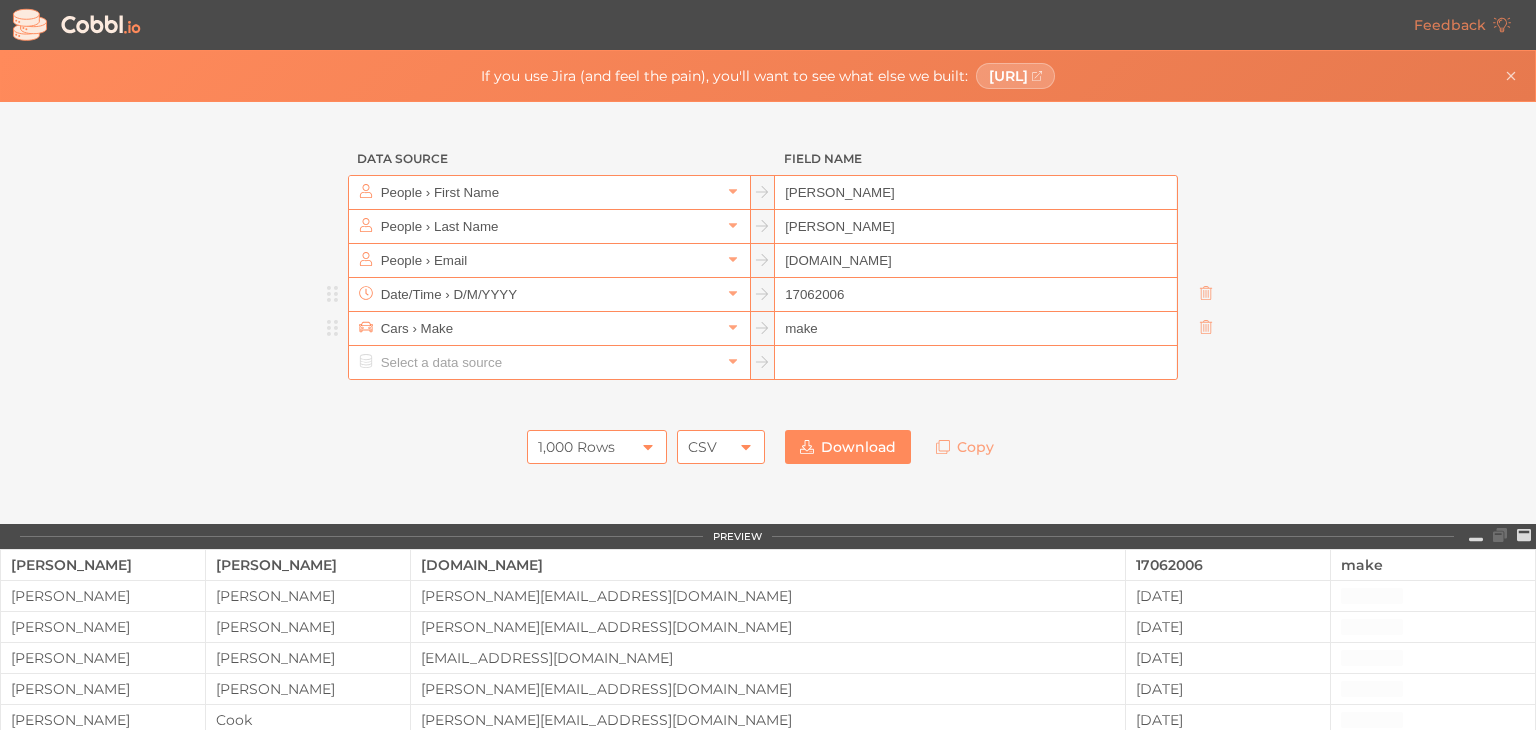 type on "b" 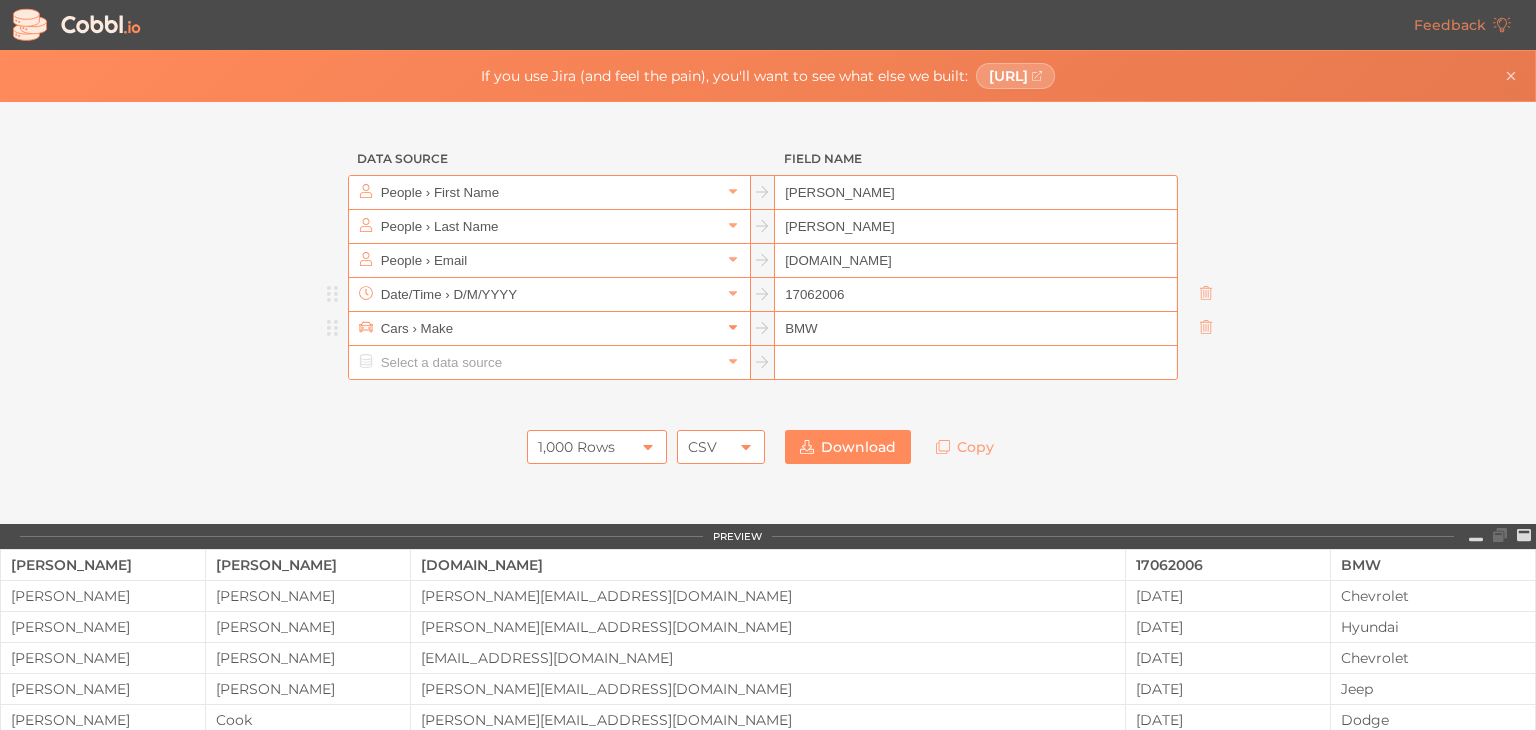 type on "BMW" 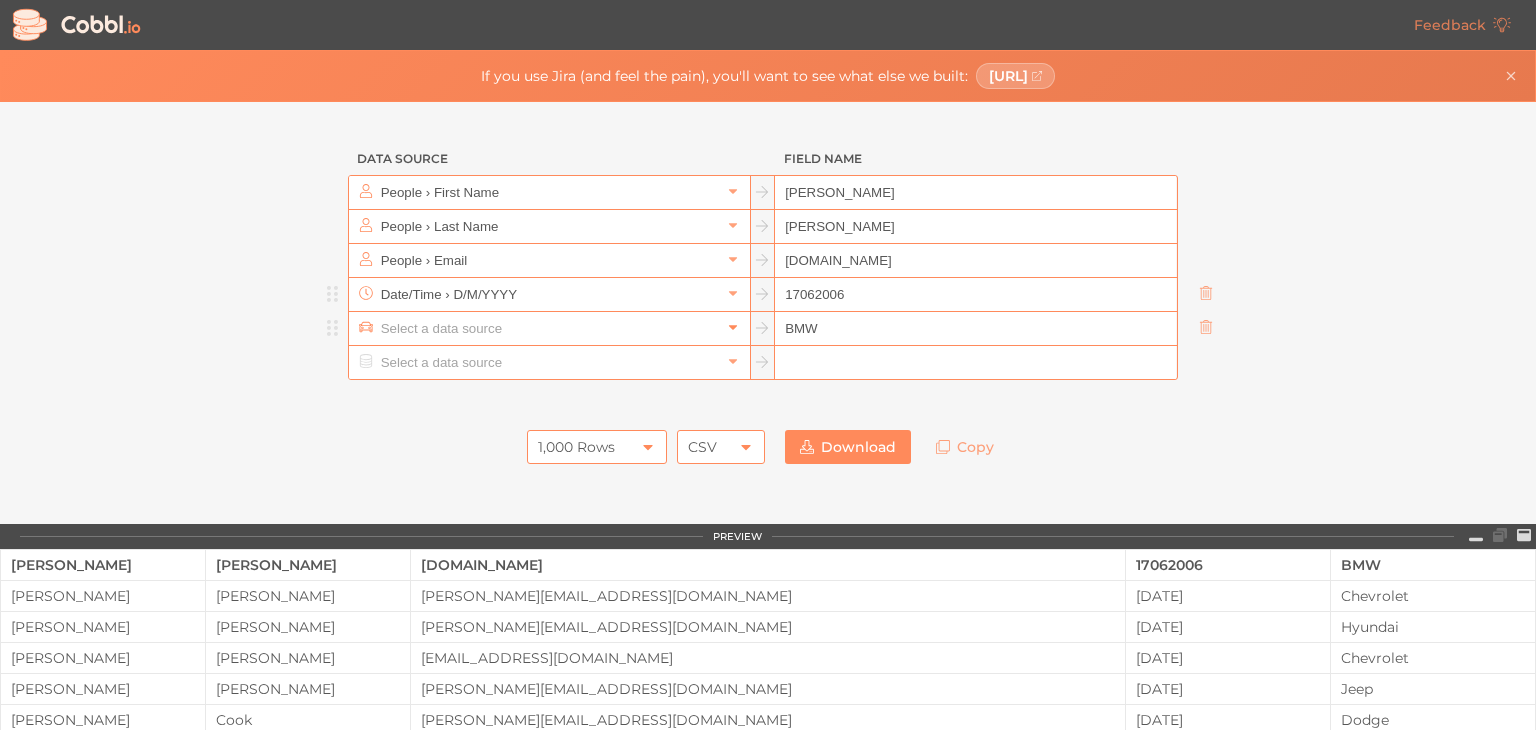click at bounding box center [733, 328] 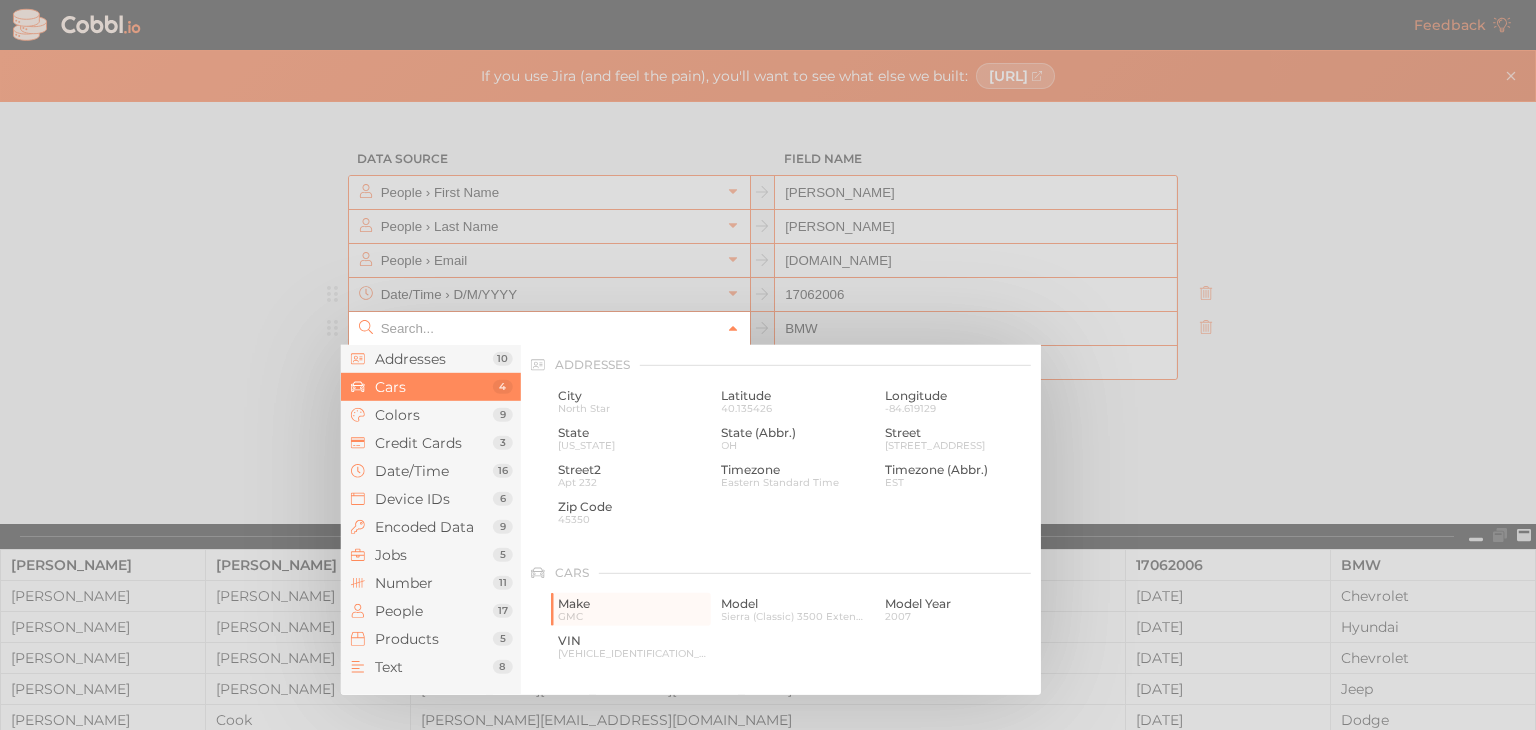 scroll, scrollTop: 208, scrollLeft: 0, axis: vertical 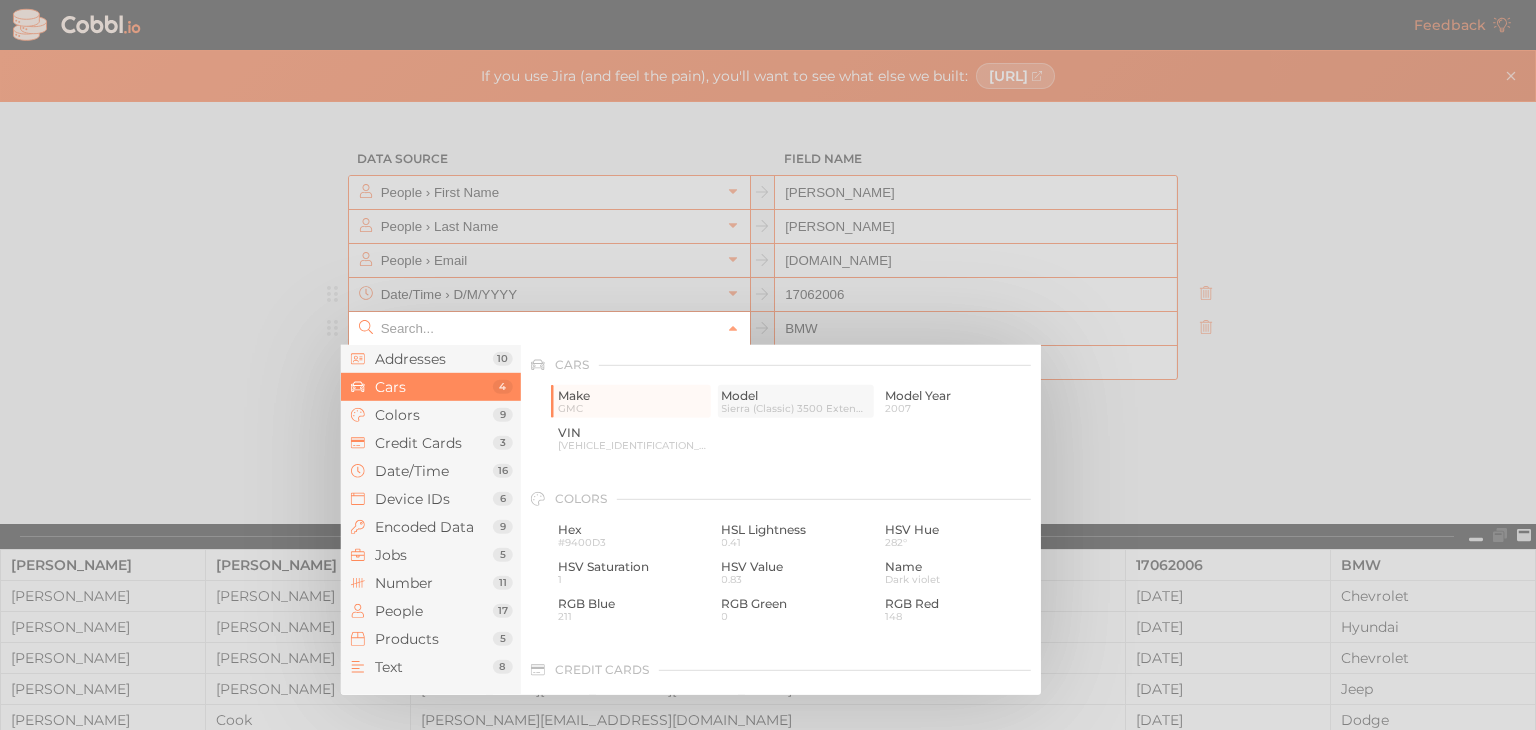 click on "Model" at bounding box center [795, 396] 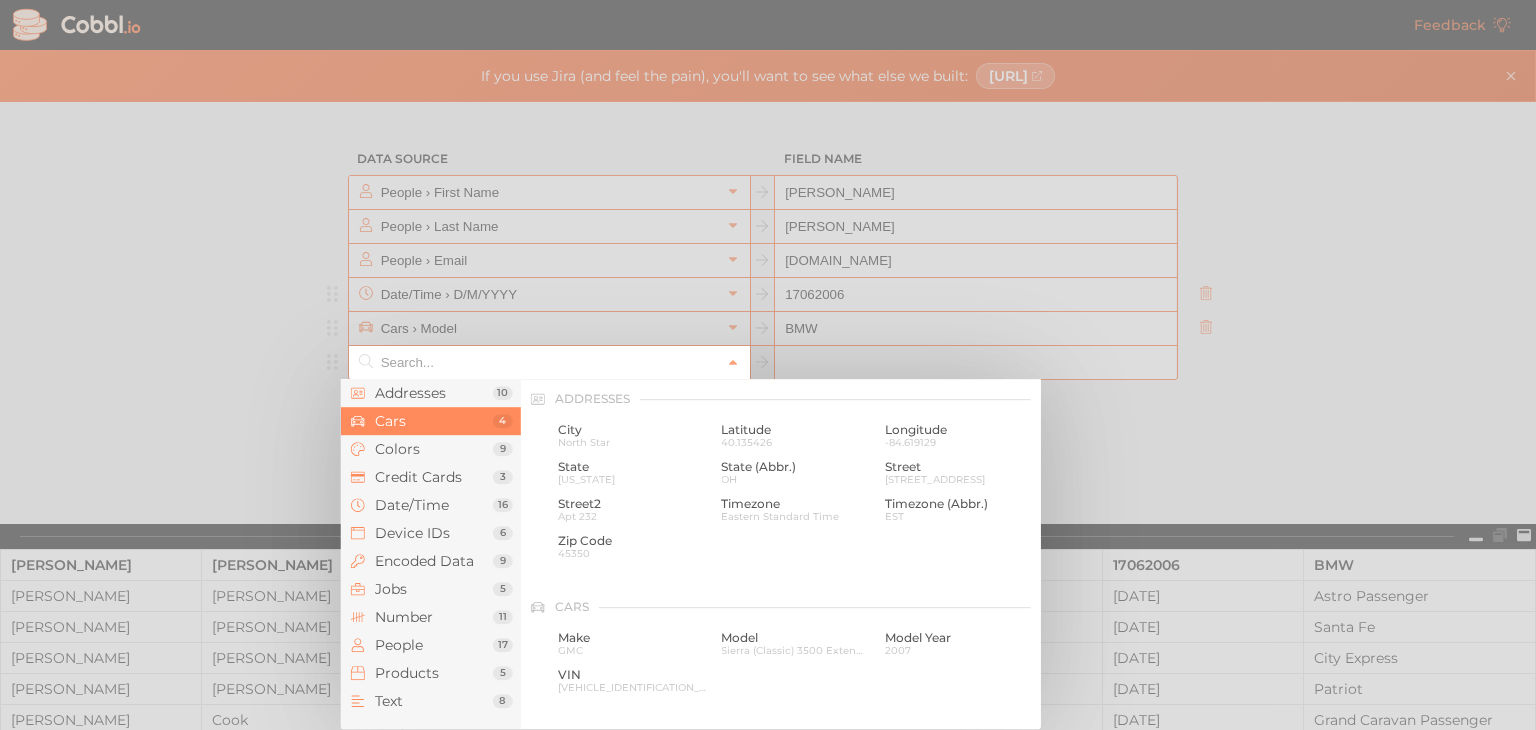 click at bounding box center [548, 362] 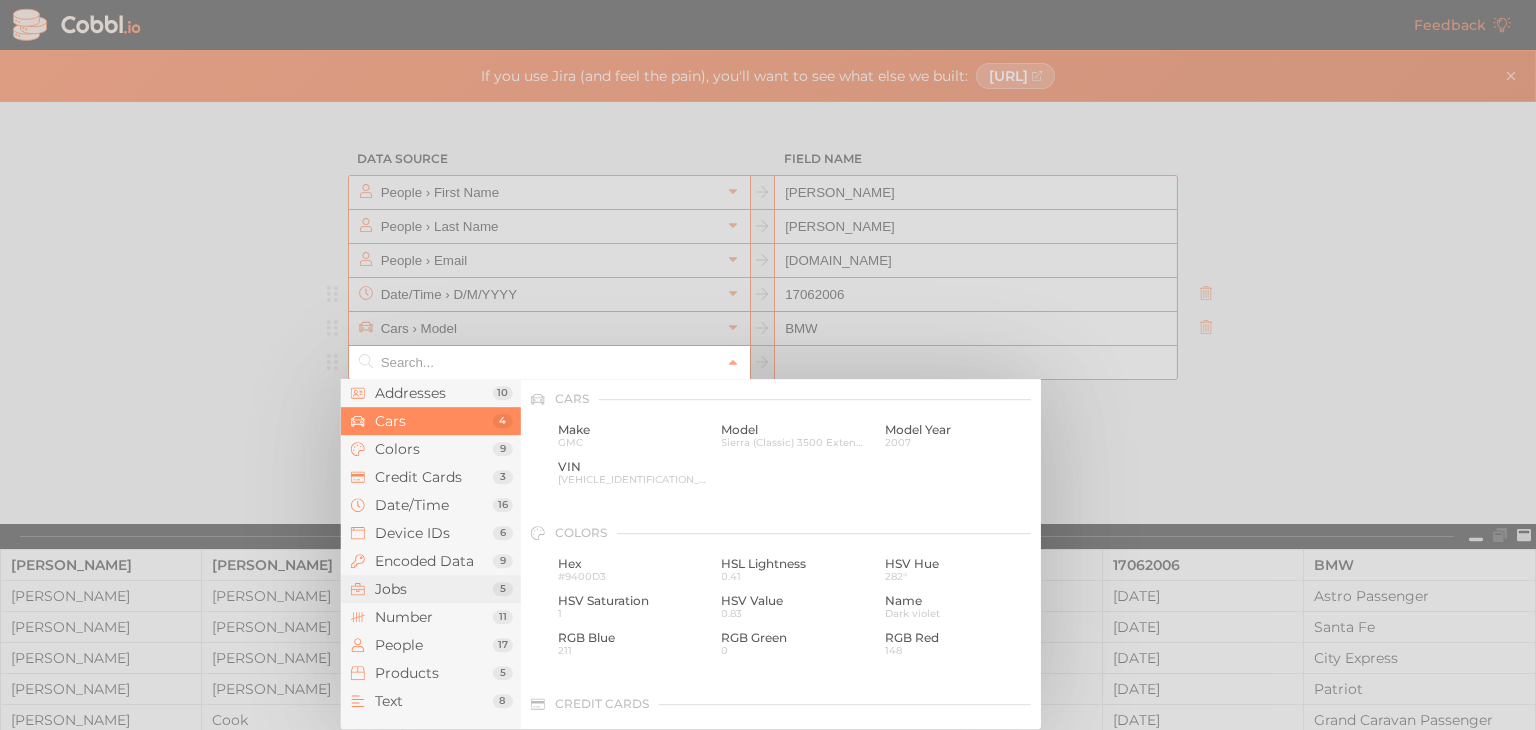 click on "Jobs" at bounding box center (434, 589) 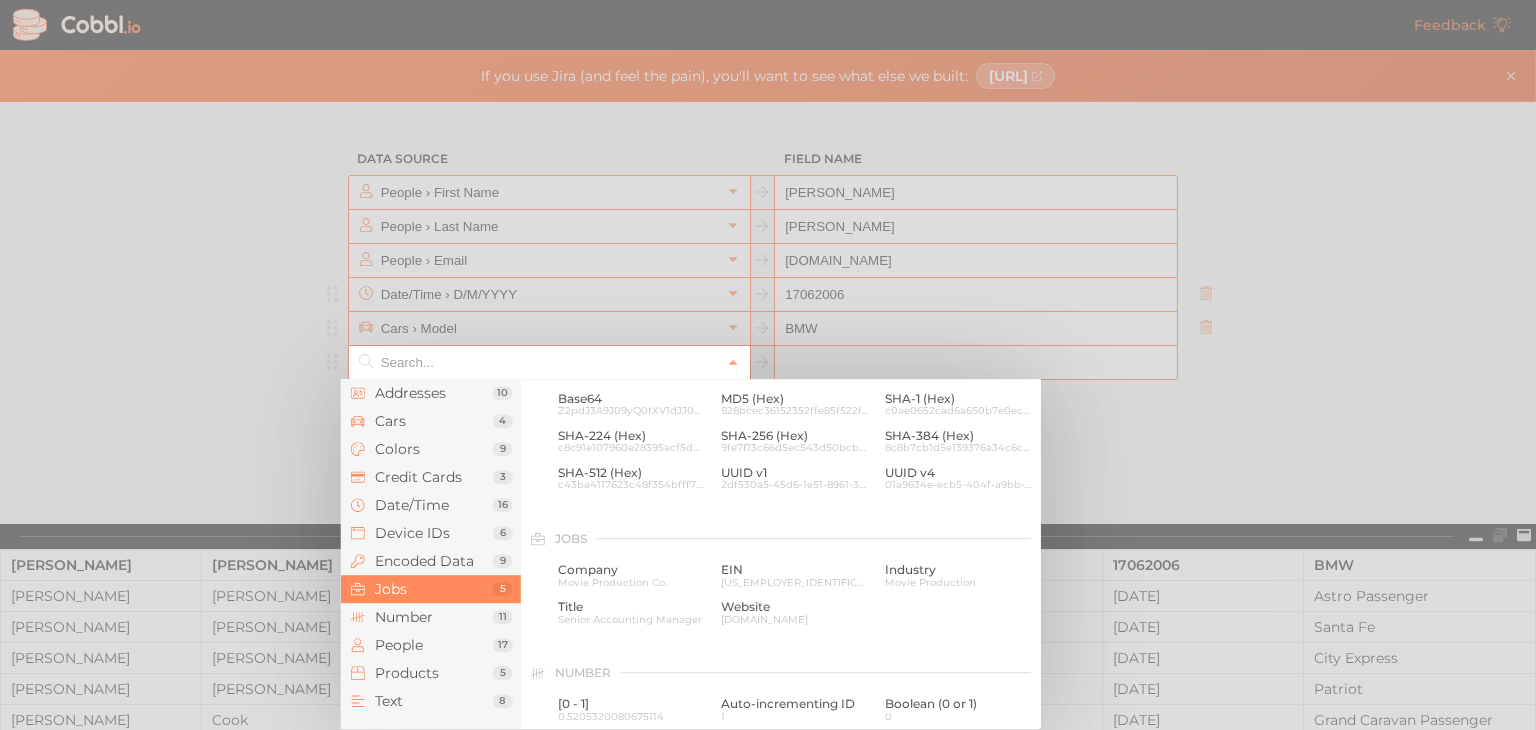 scroll, scrollTop: 1199, scrollLeft: 0, axis: vertical 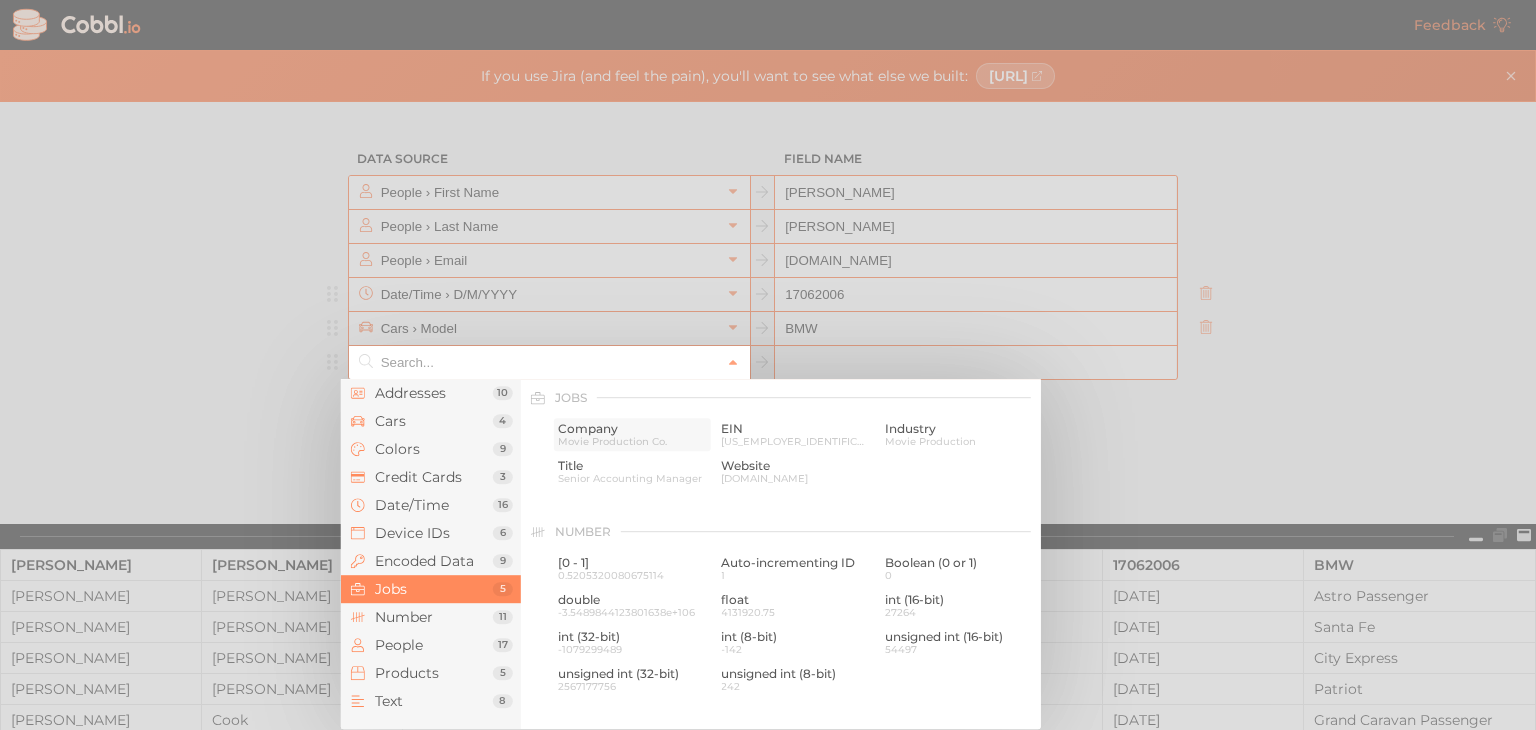click on "Company" at bounding box center [632, 429] 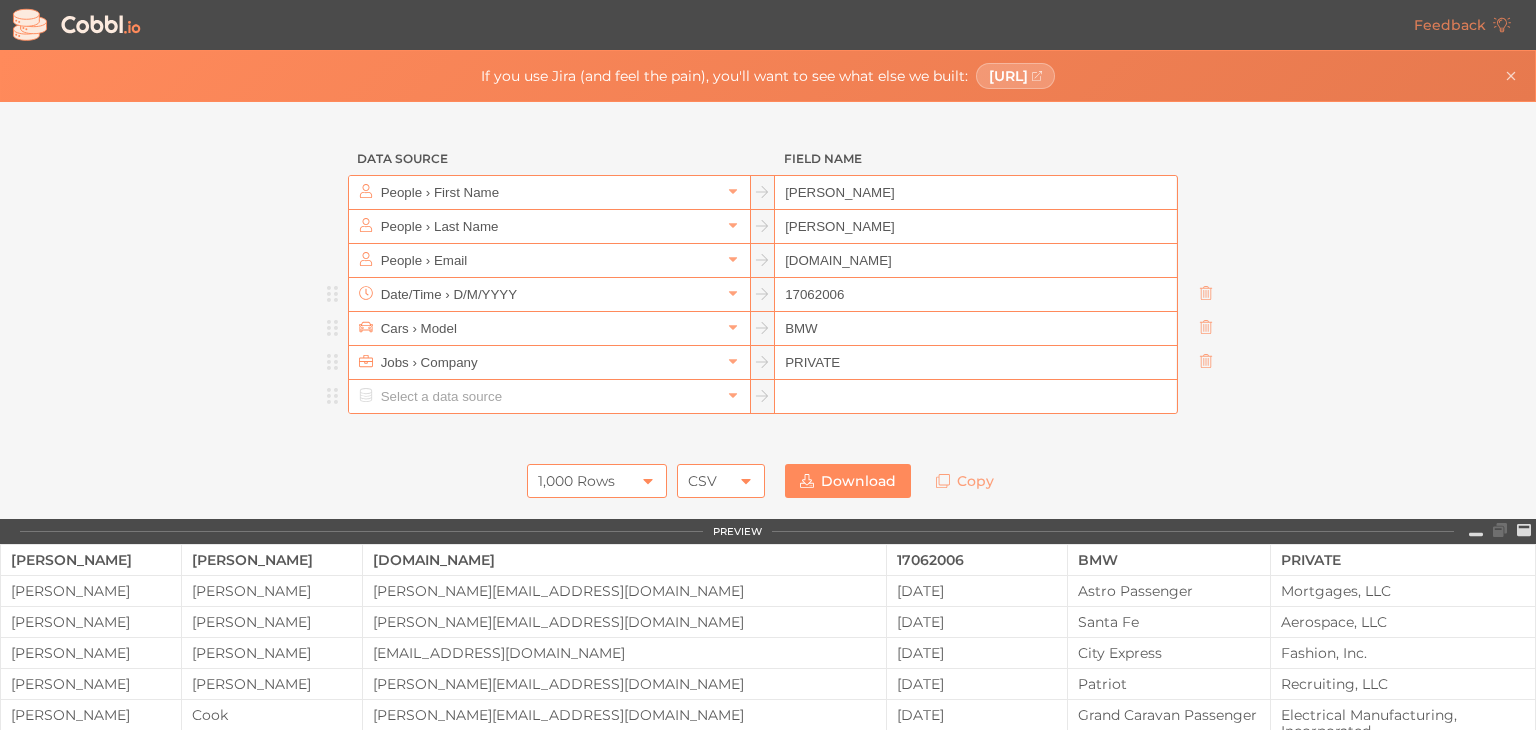 type on "PRIVATE" 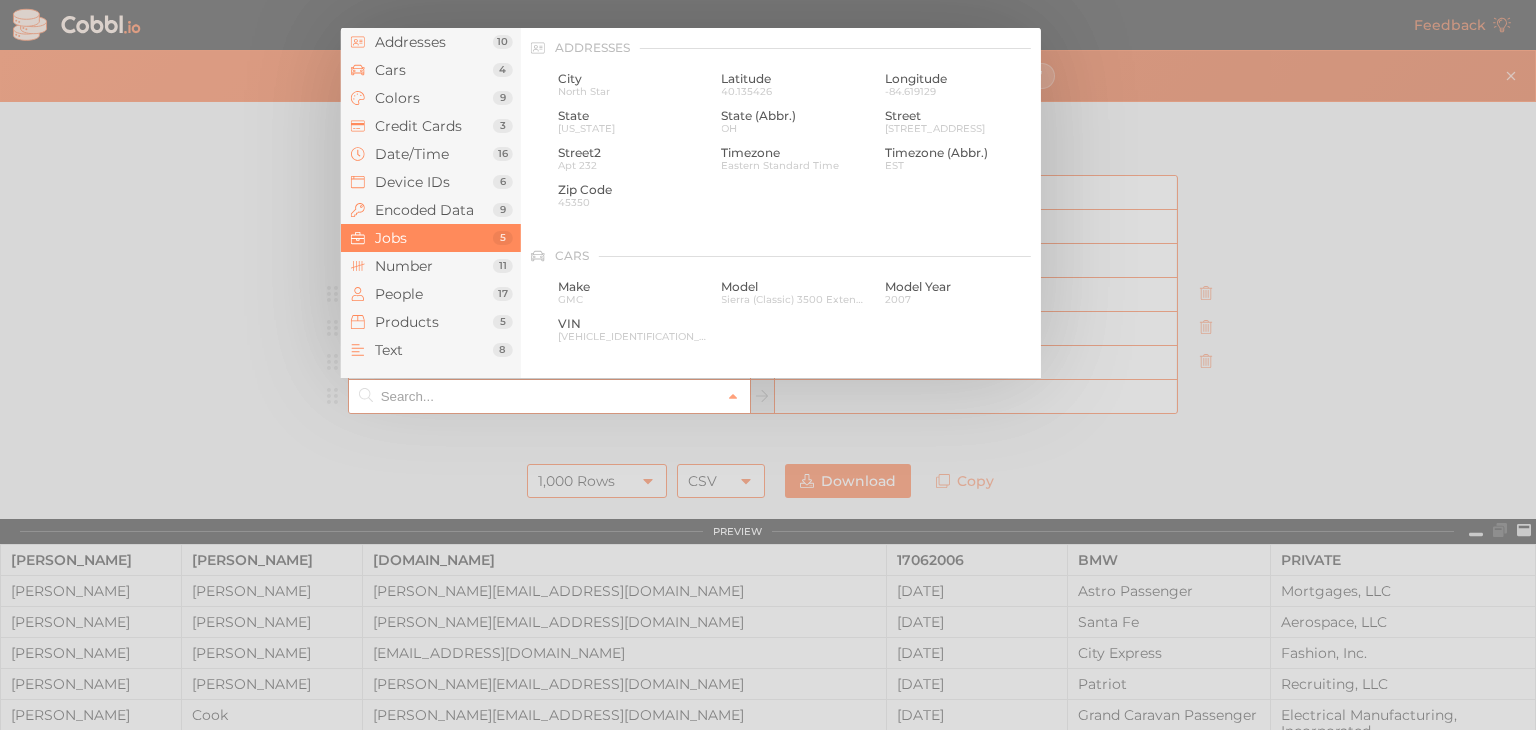 click at bounding box center [548, 396] 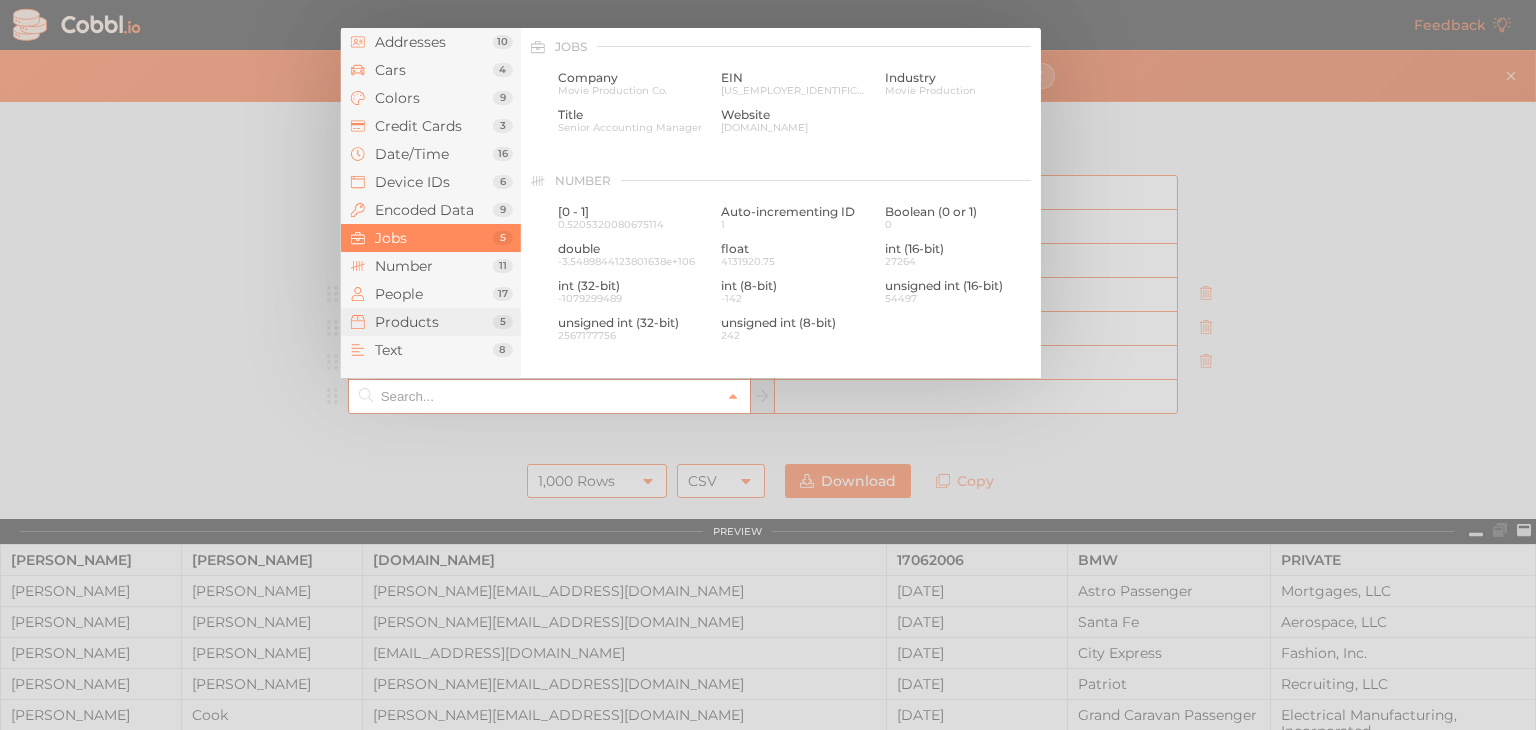 click on "Products" at bounding box center (434, 322) 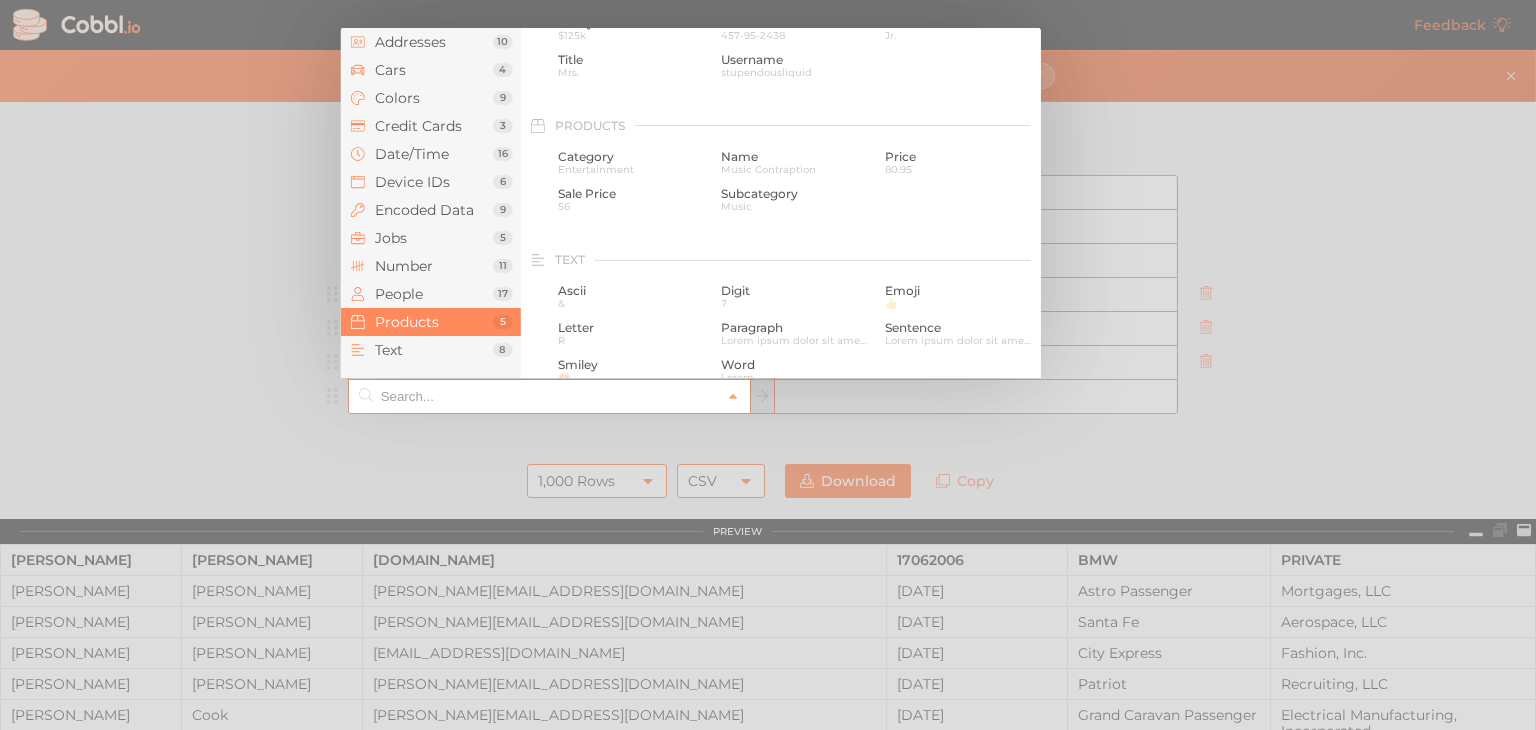 scroll, scrollTop: 1824, scrollLeft: 0, axis: vertical 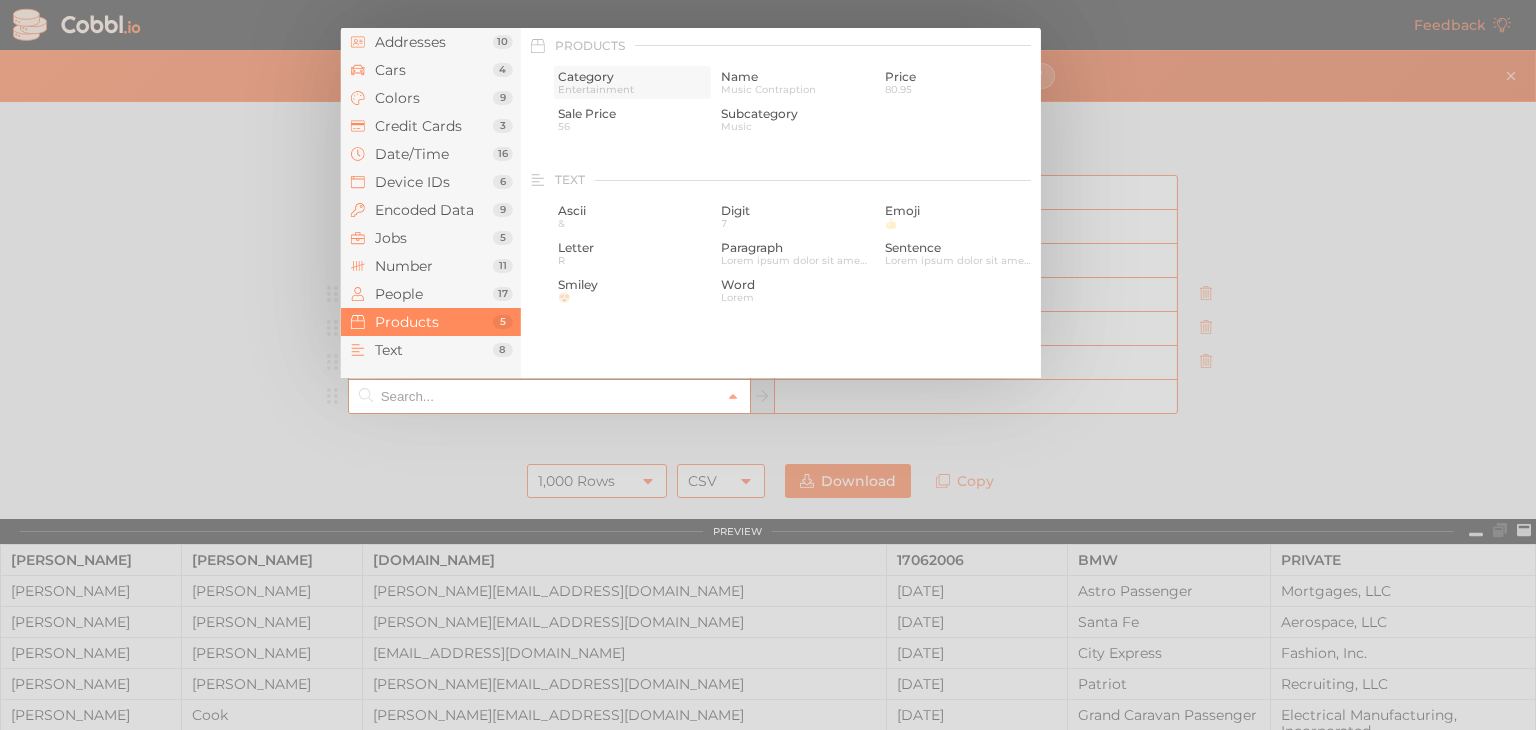 click on "Category" at bounding box center (632, 77) 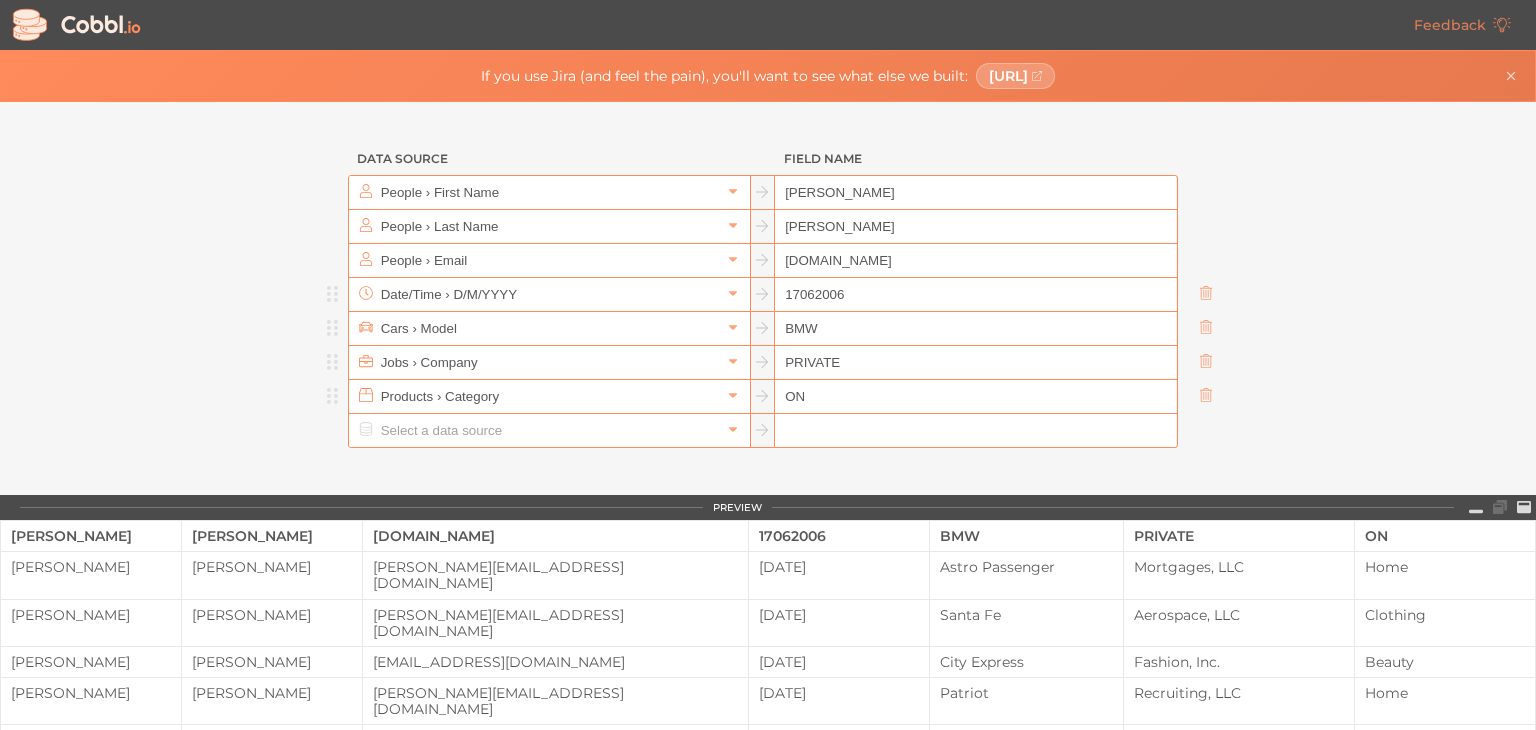 type on "O" 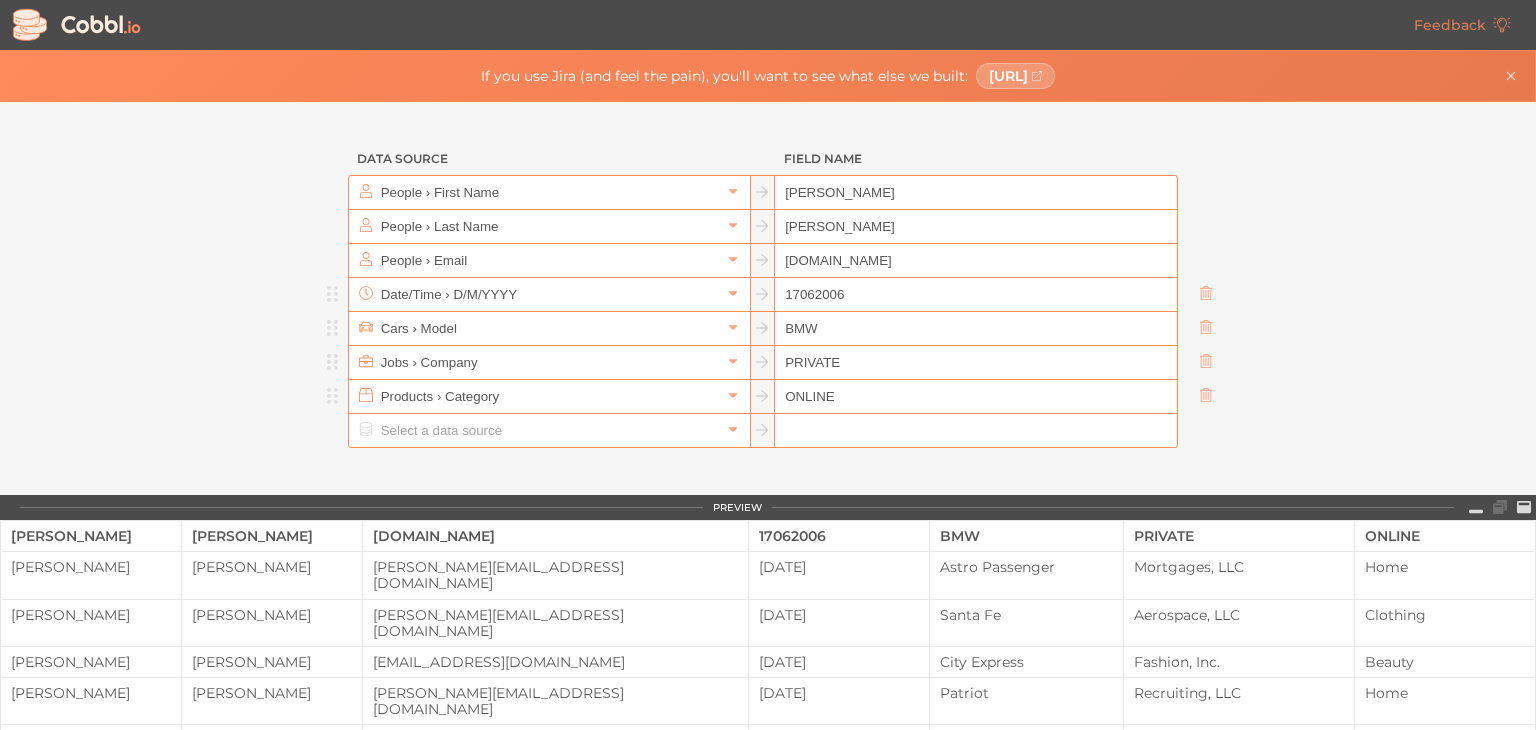 type on "ONLINE" 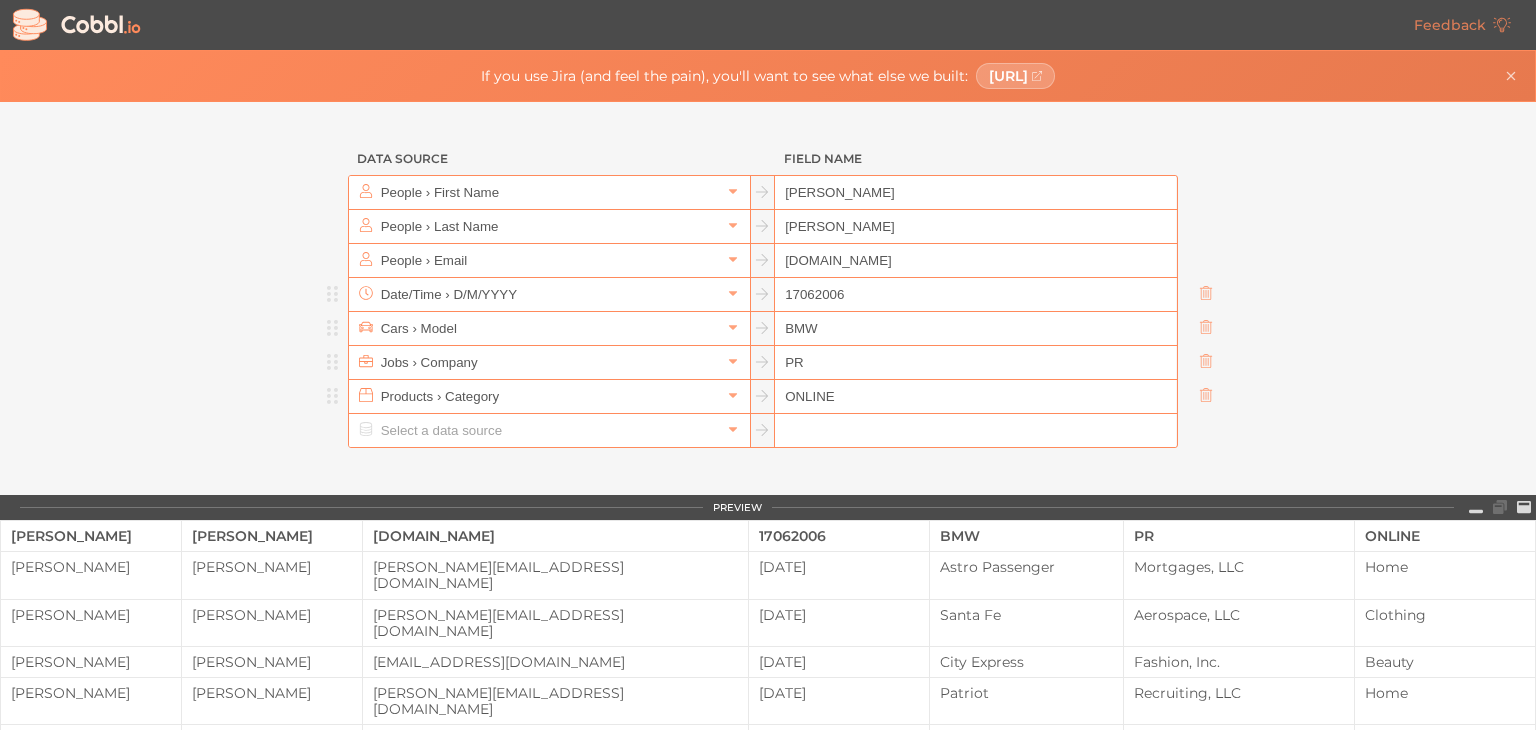 type on "P" 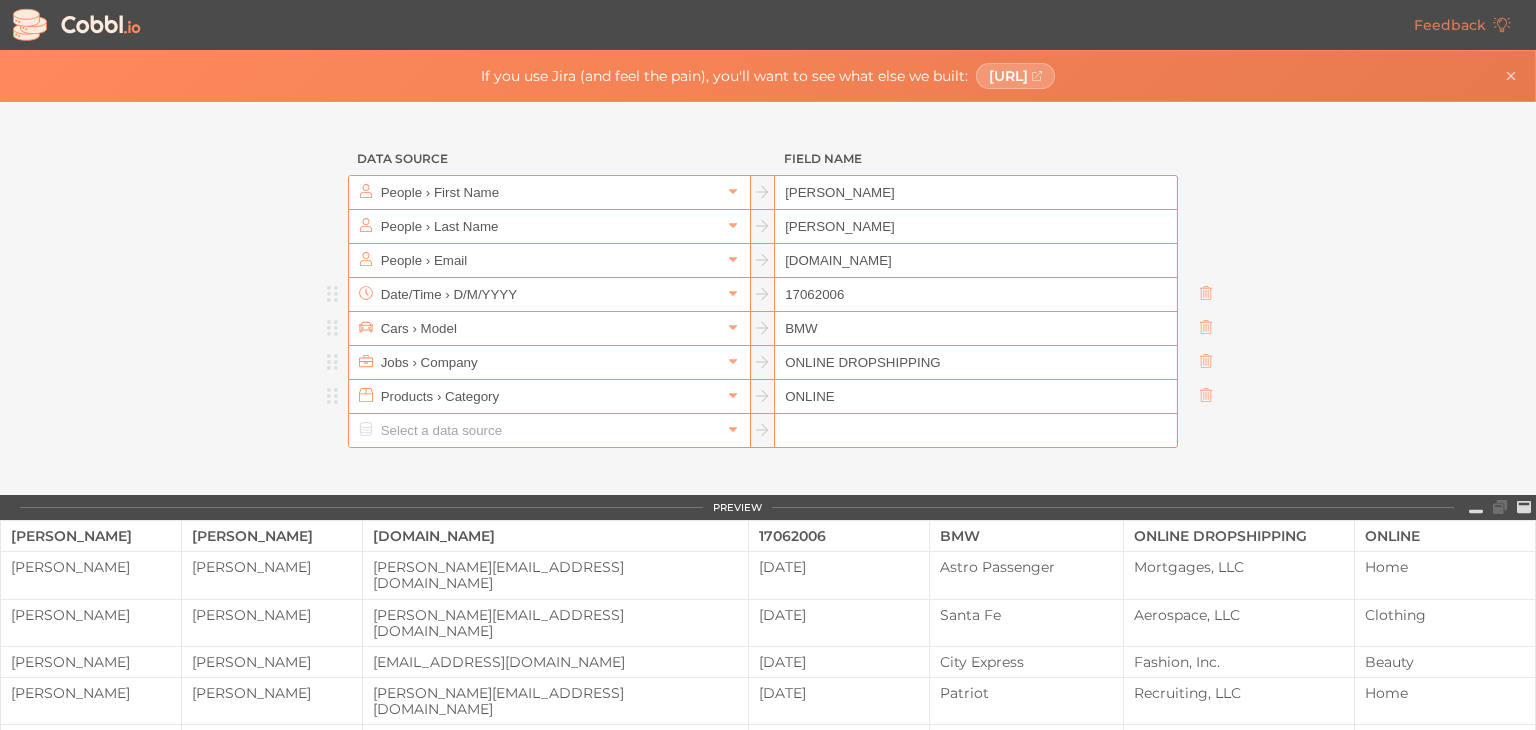 type on "ONLINE DROPSHIPPING" 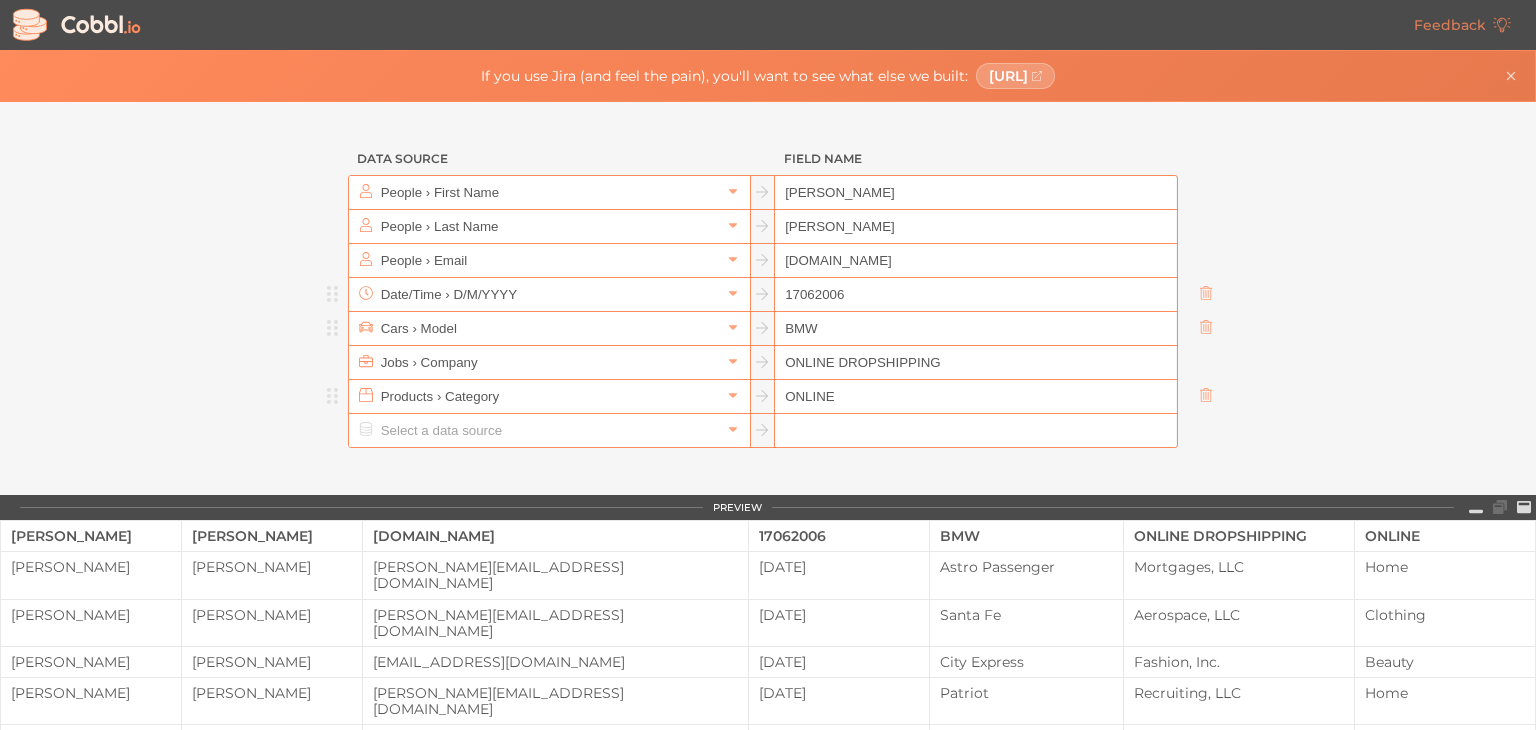 click on "ONLINE" at bounding box center (975, 397) 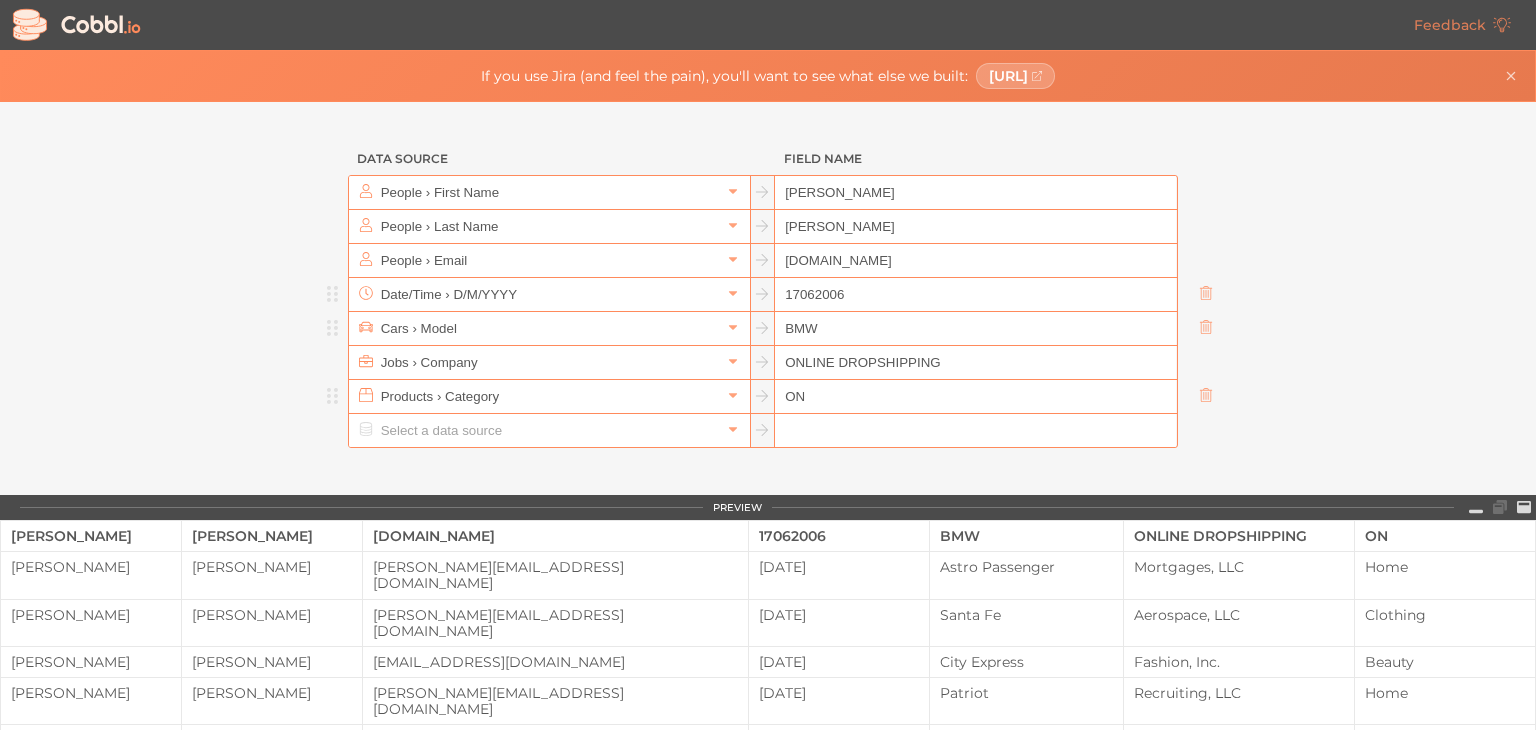 type on "O" 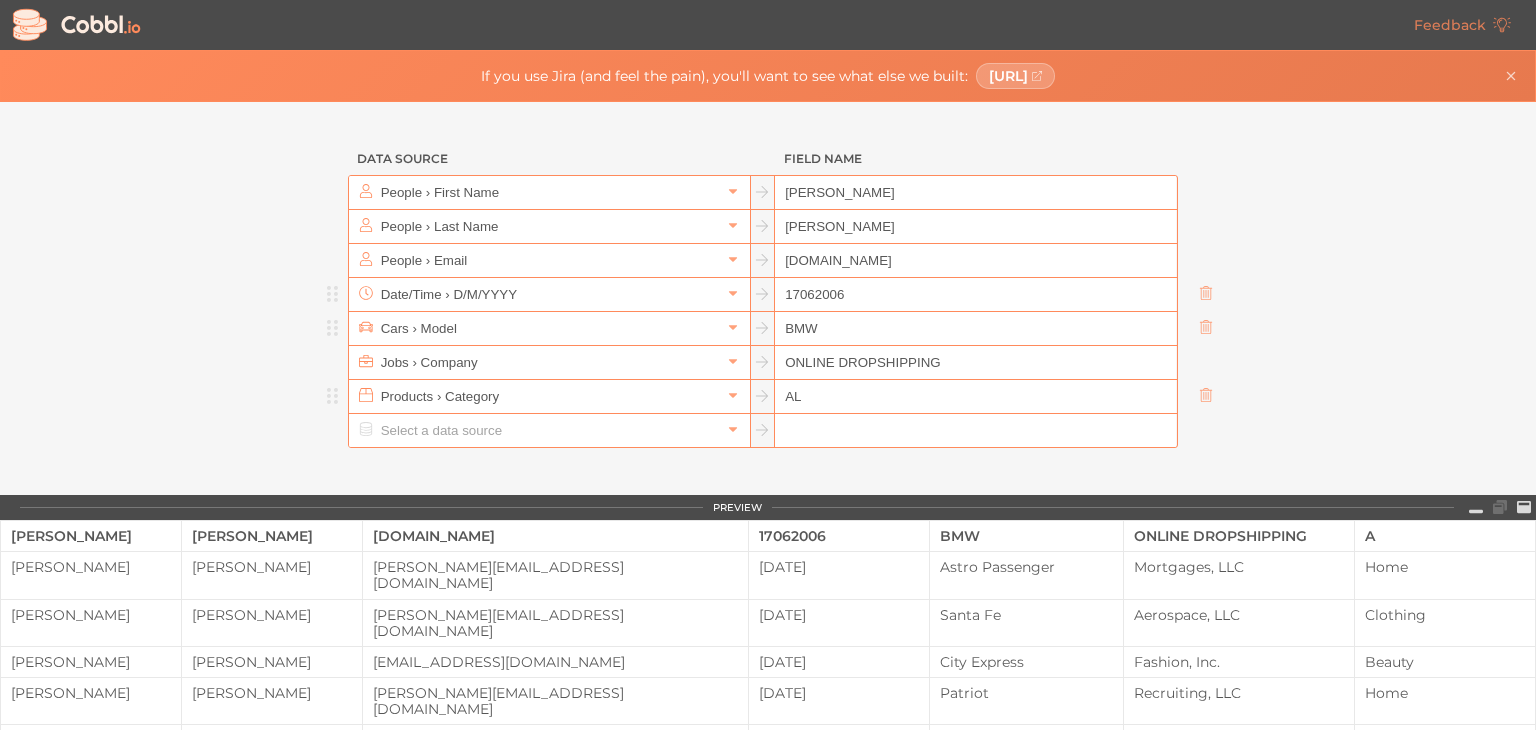 type on "A" 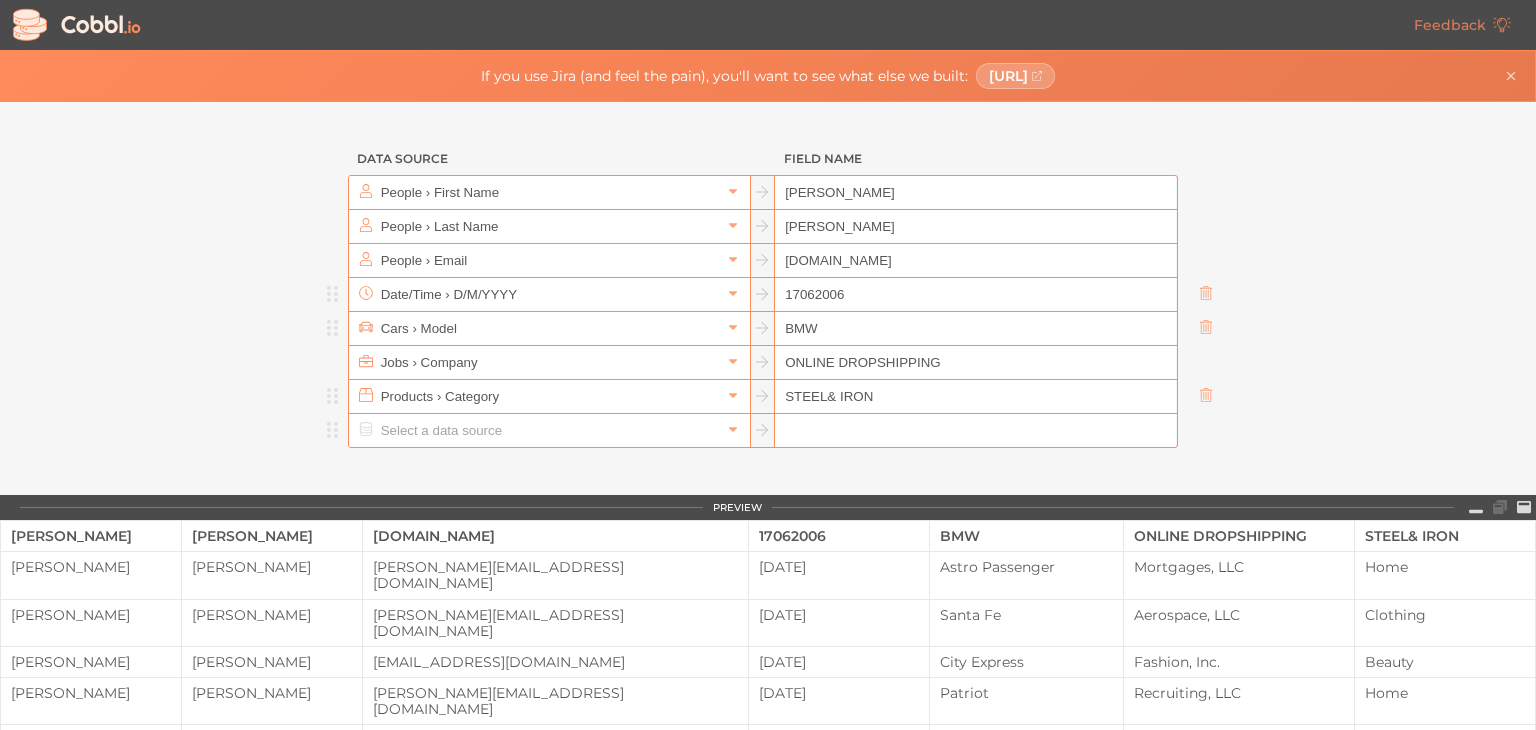 type on "STEEL& IRON" 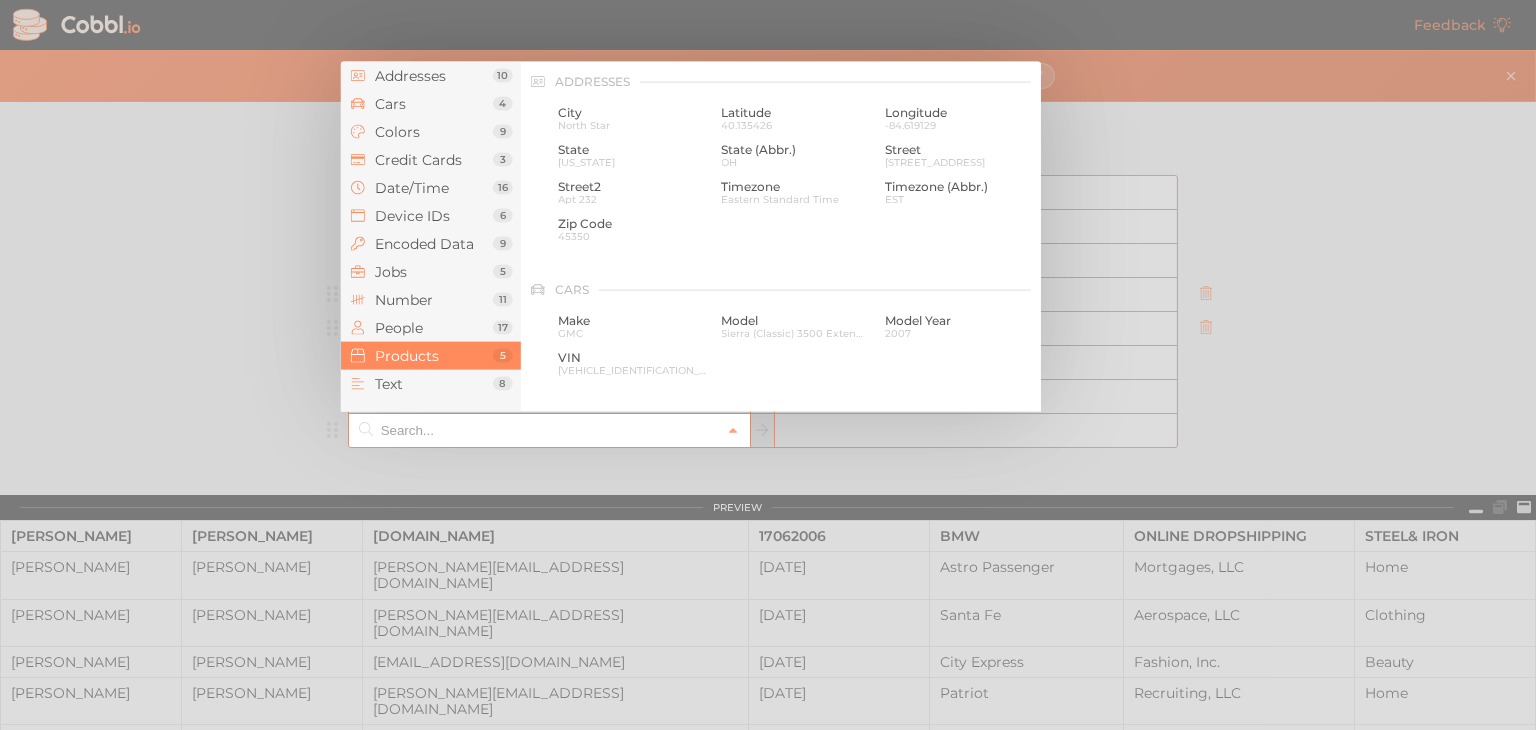 click at bounding box center [548, 430] 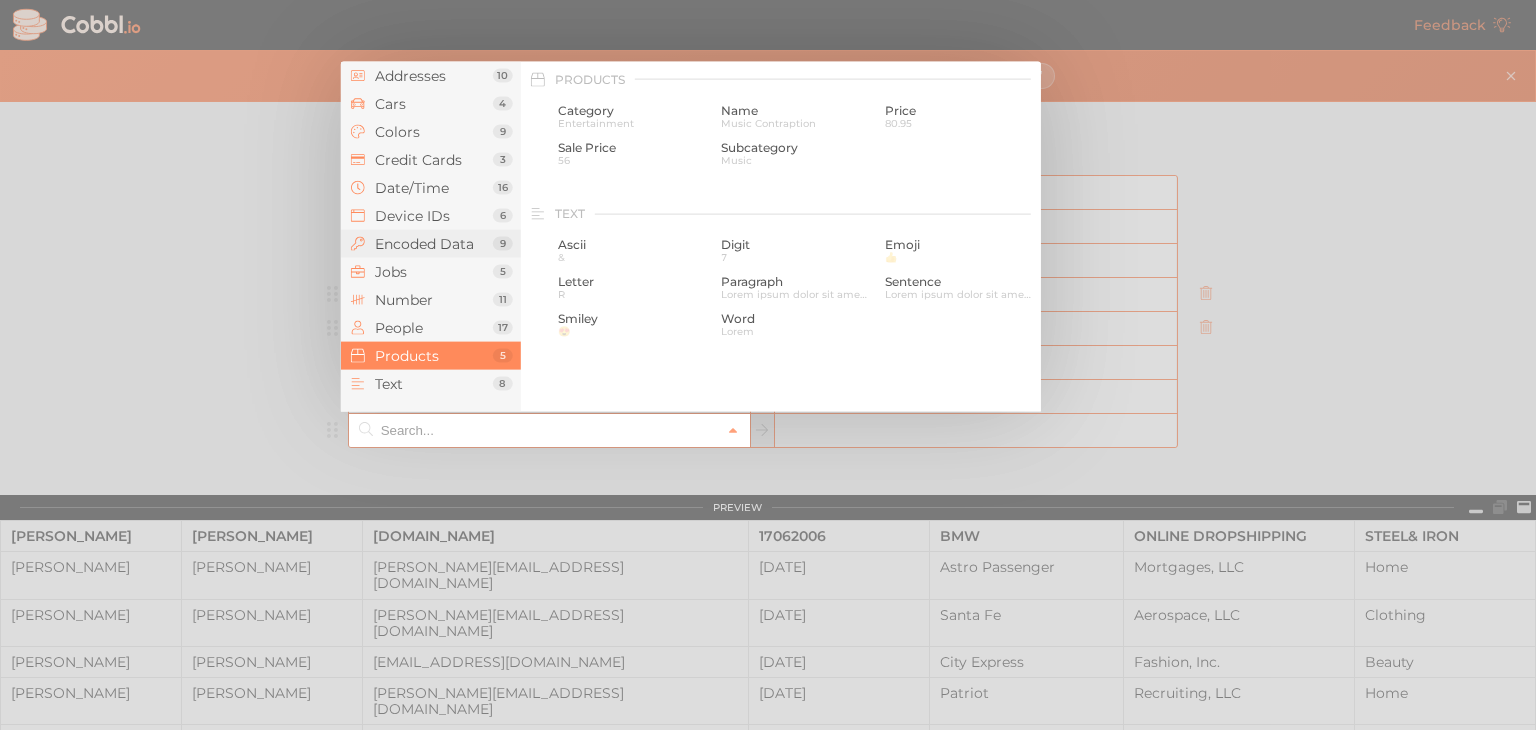 click on "Encoded Data" at bounding box center (434, 244) 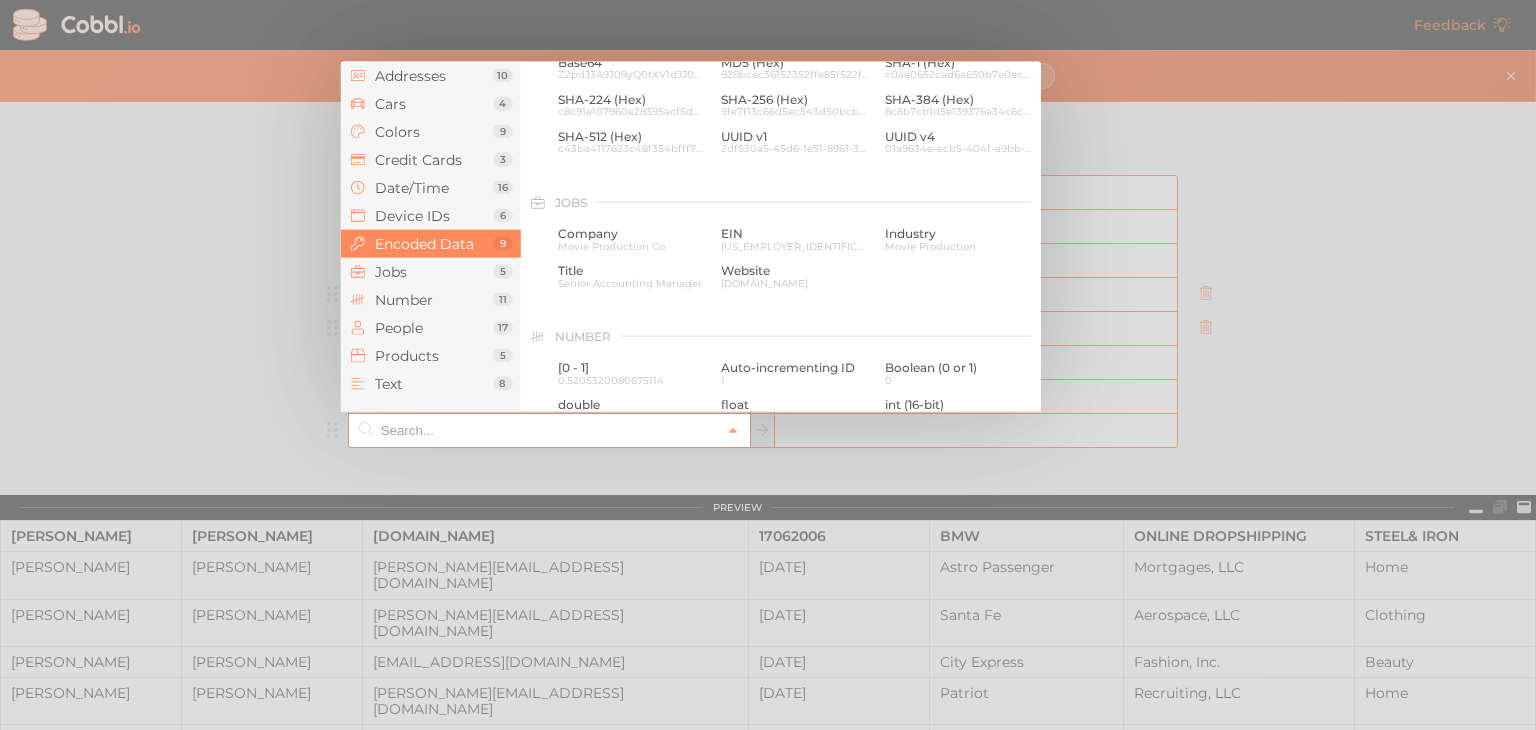 scroll, scrollTop: 1028, scrollLeft: 0, axis: vertical 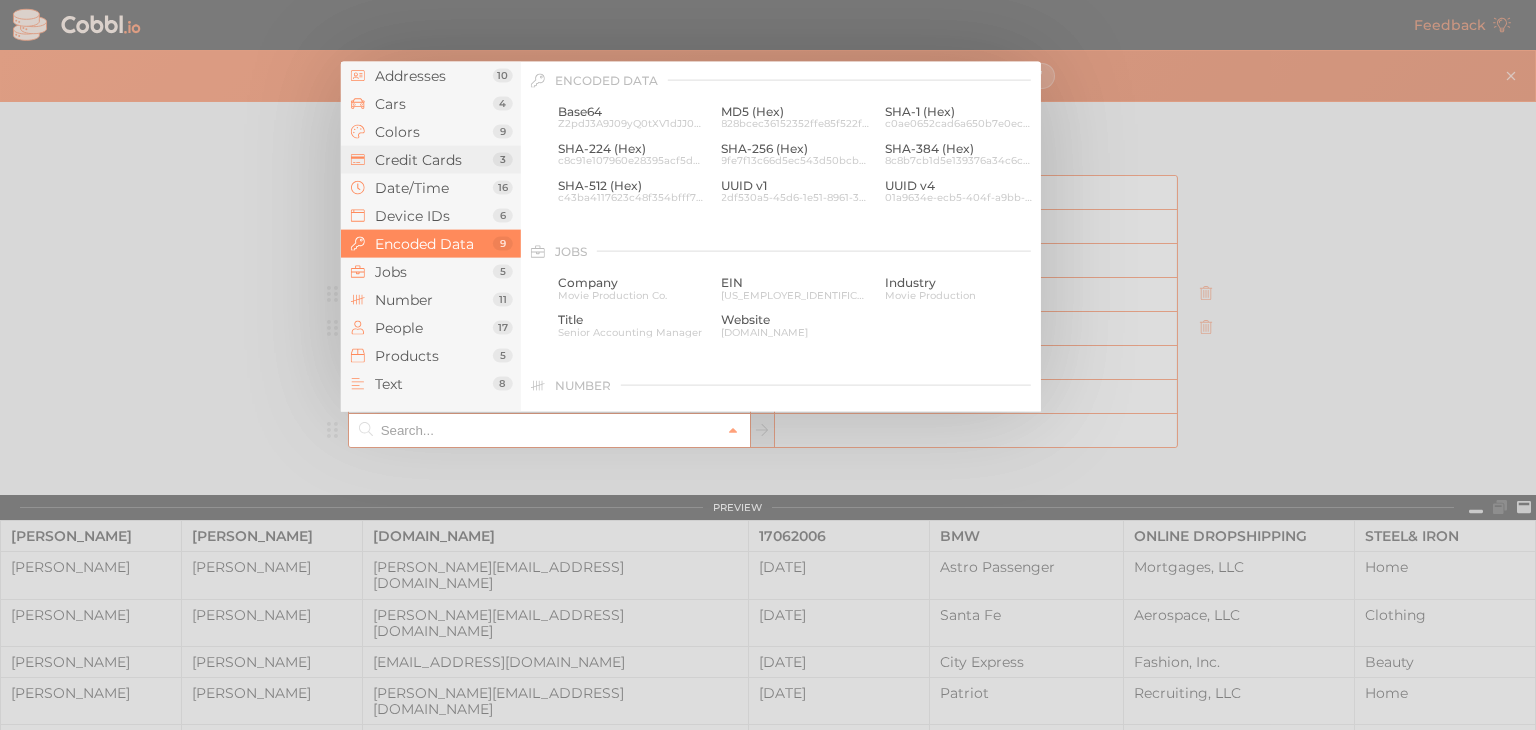 click on "Credit Cards" at bounding box center (434, 160) 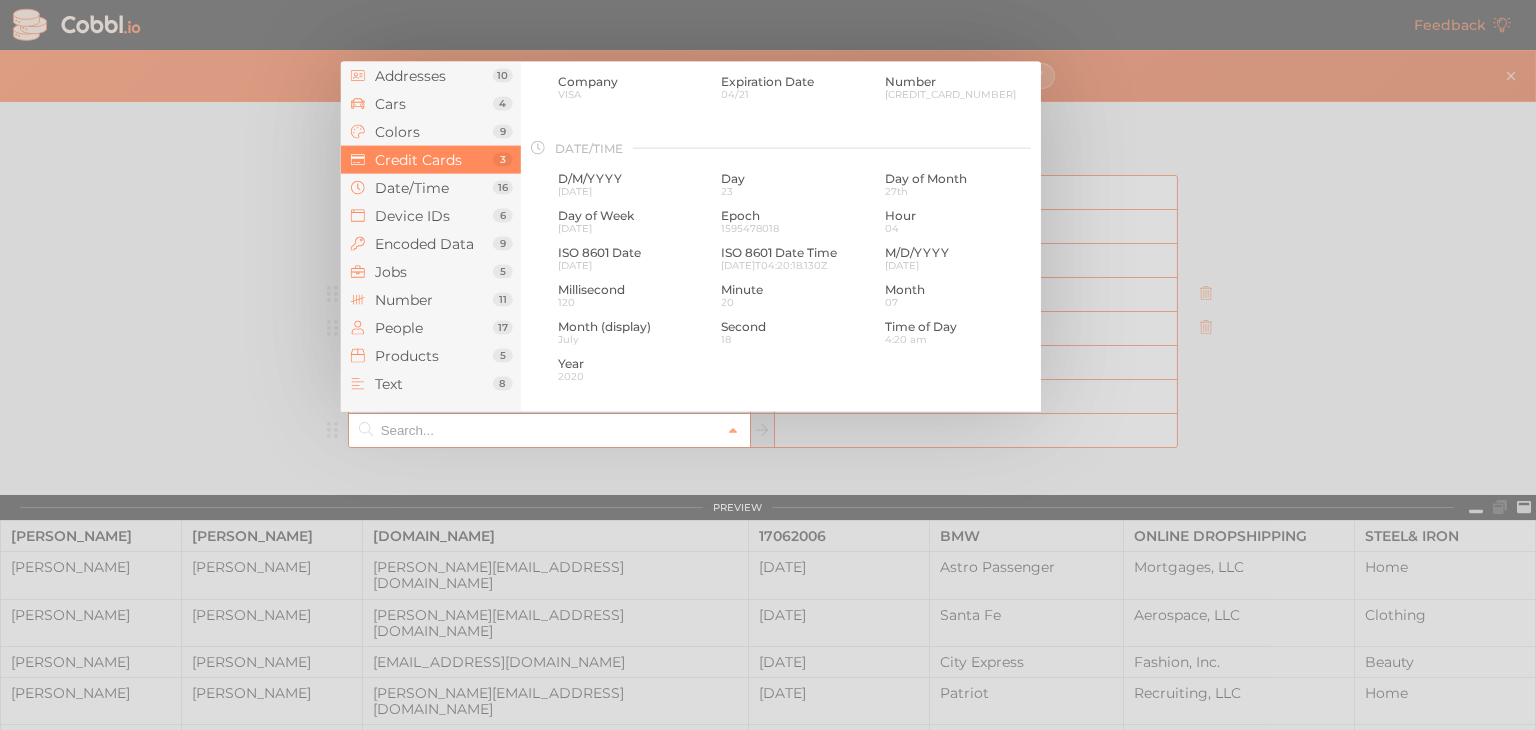scroll, scrollTop: 513, scrollLeft: 0, axis: vertical 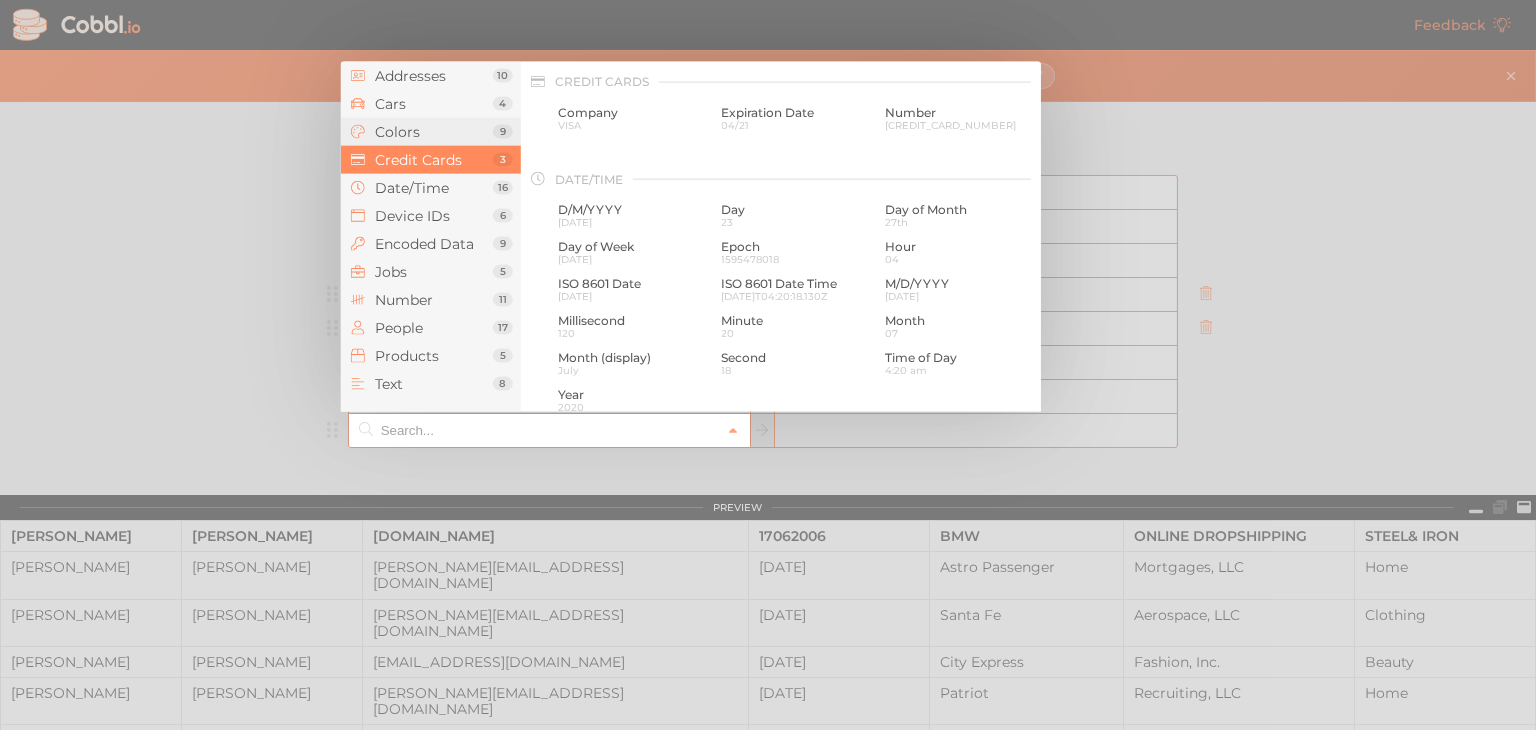 click on "Colors" at bounding box center [434, 132] 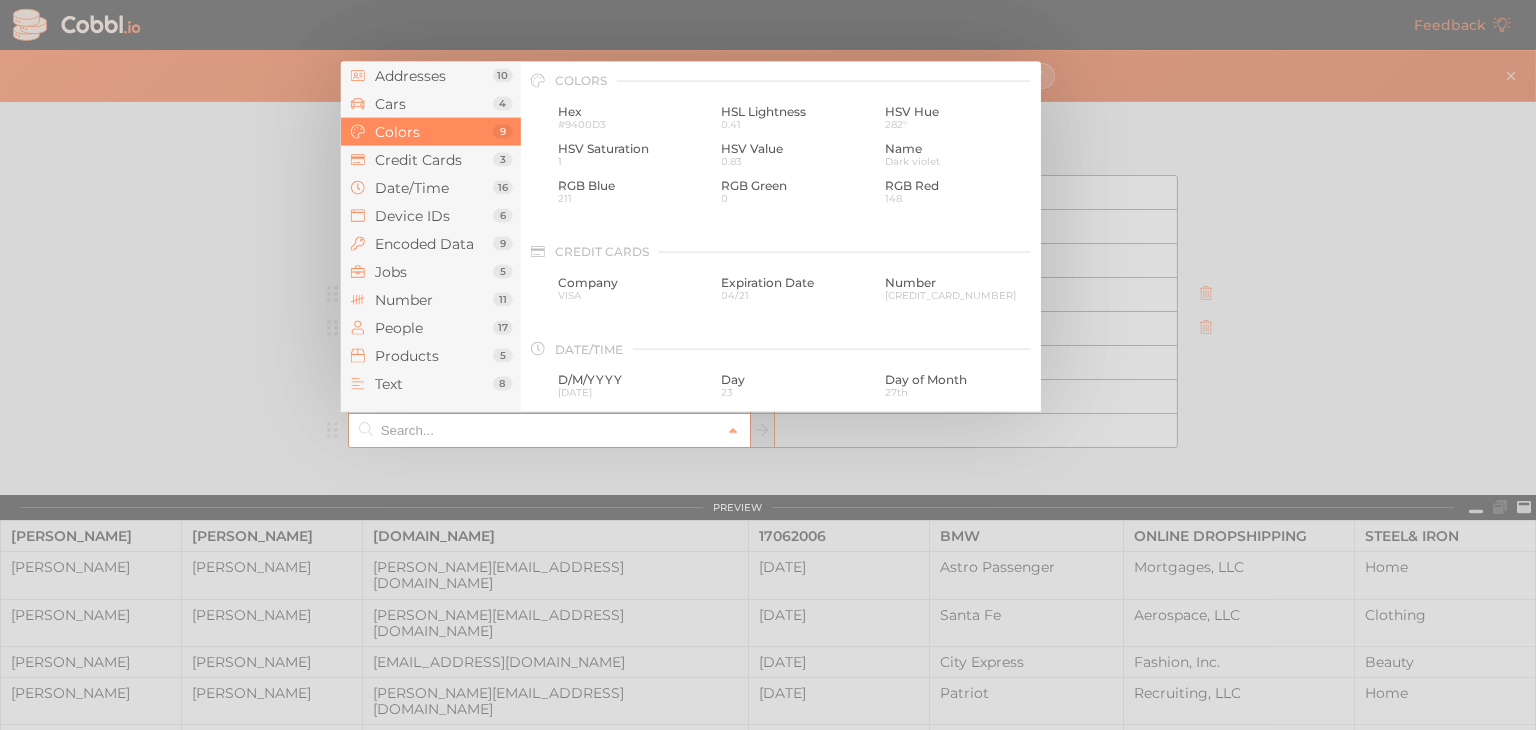 scroll, scrollTop: 342, scrollLeft: 0, axis: vertical 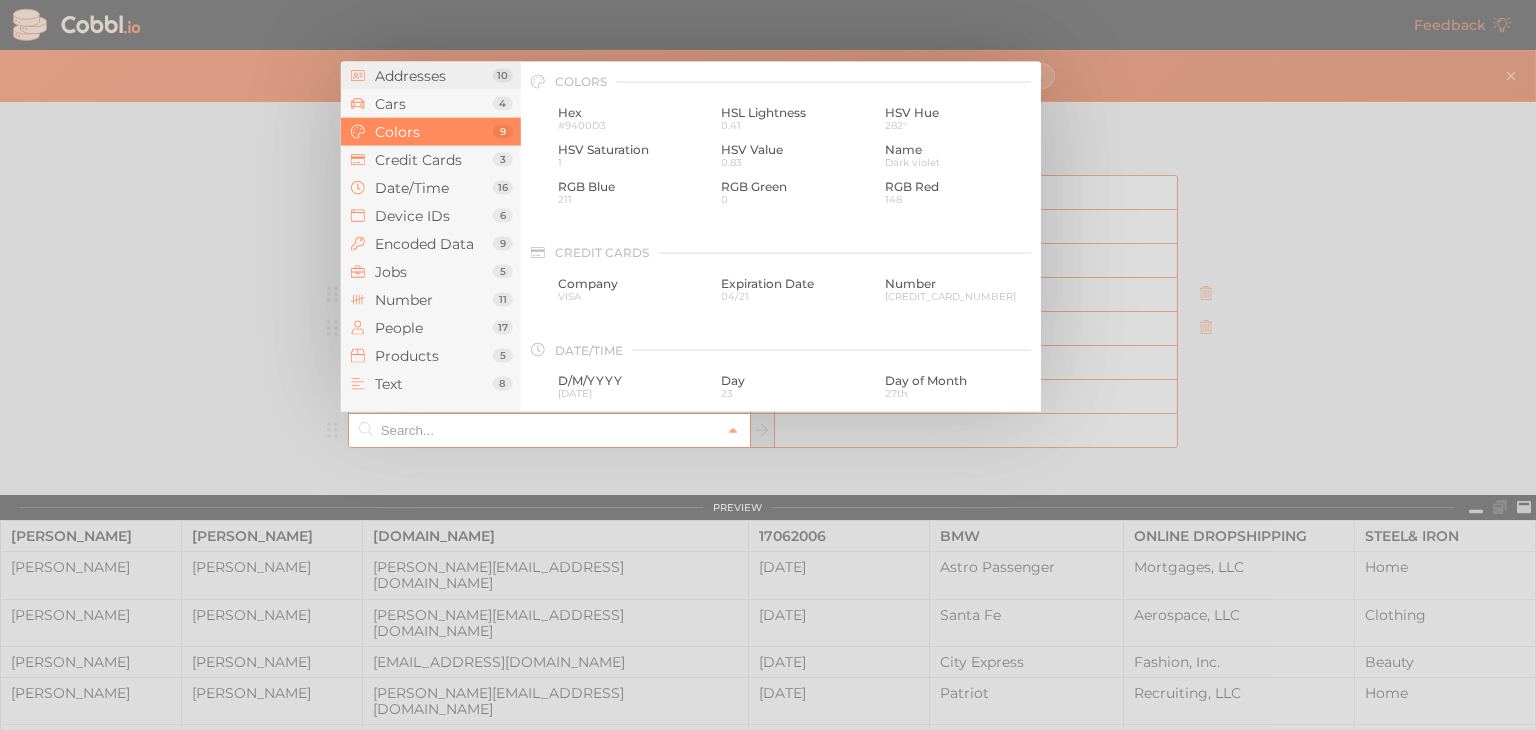 click on "Addresses" at bounding box center [434, 76] 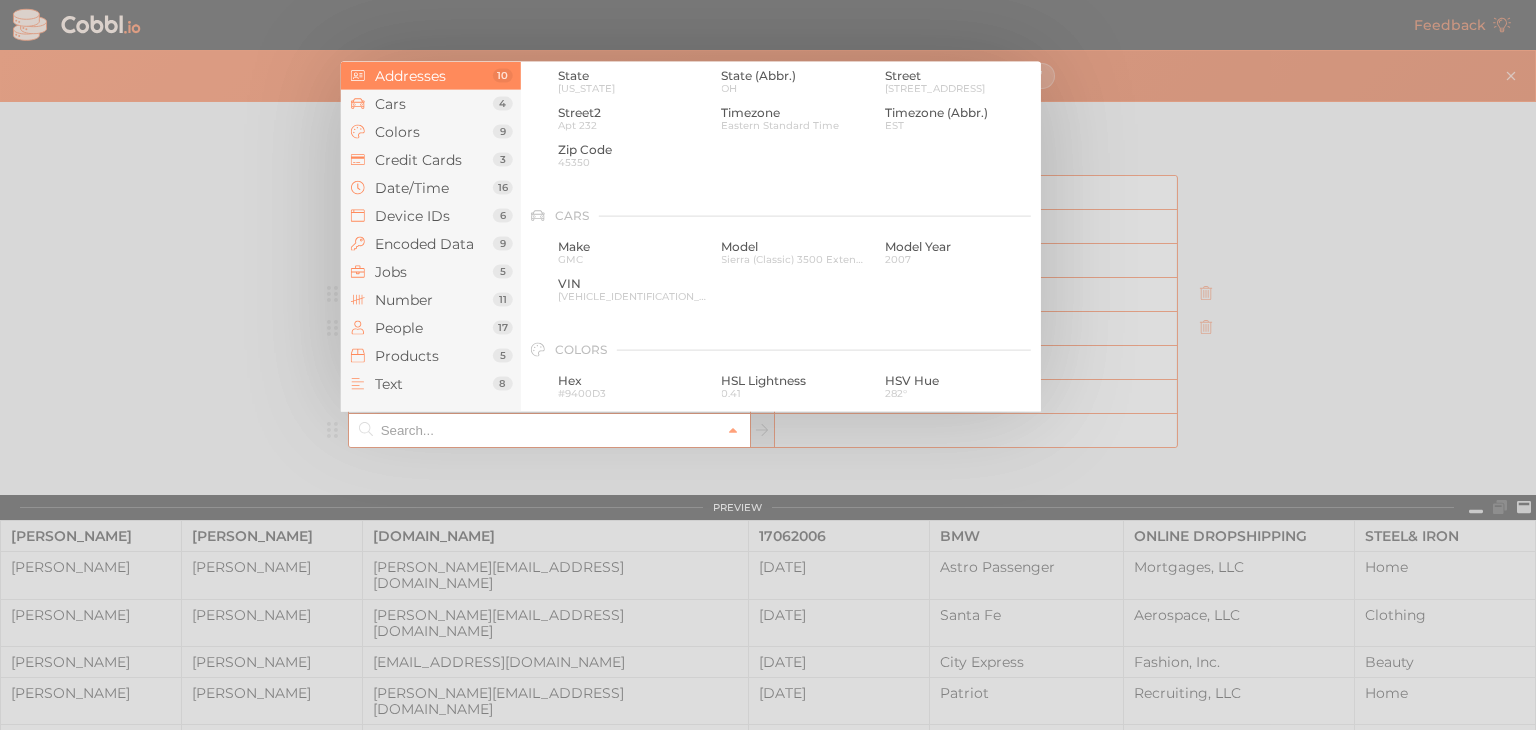 scroll, scrollTop: 0, scrollLeft: 0, axis: both 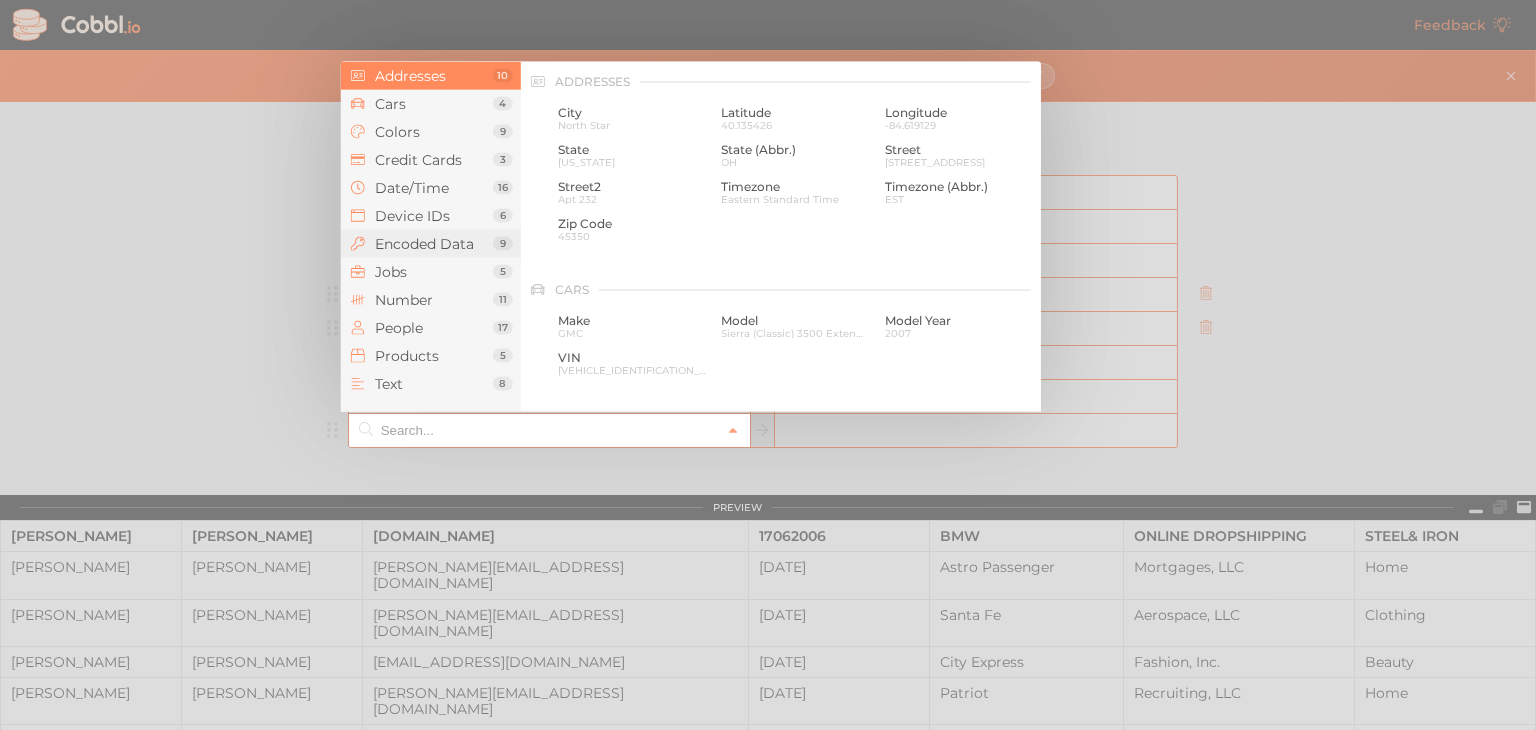 click on "Encoded Data" at bounding box center [434, 244] 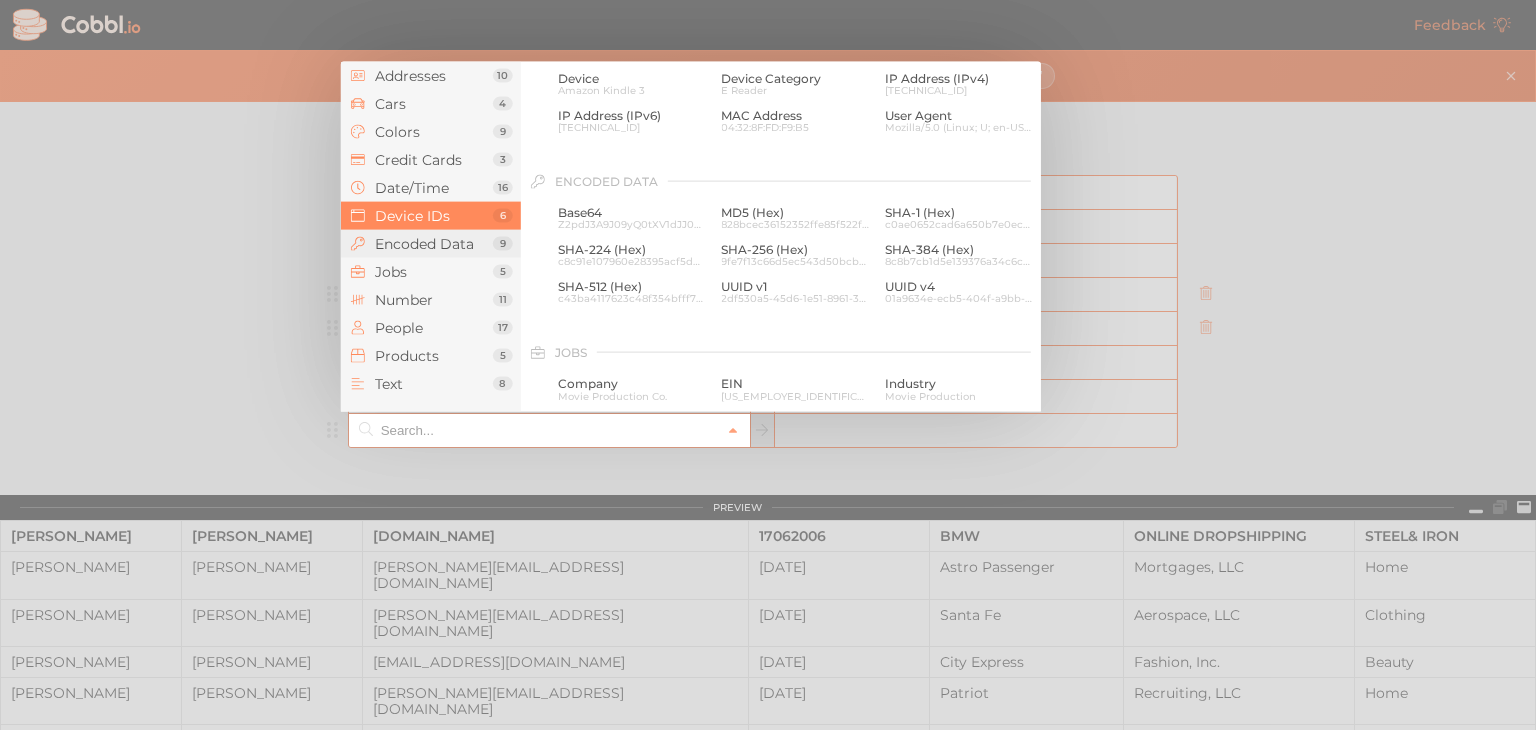 scroll, scrollTop: 1028, scrollLeft: 0, axis: vertical 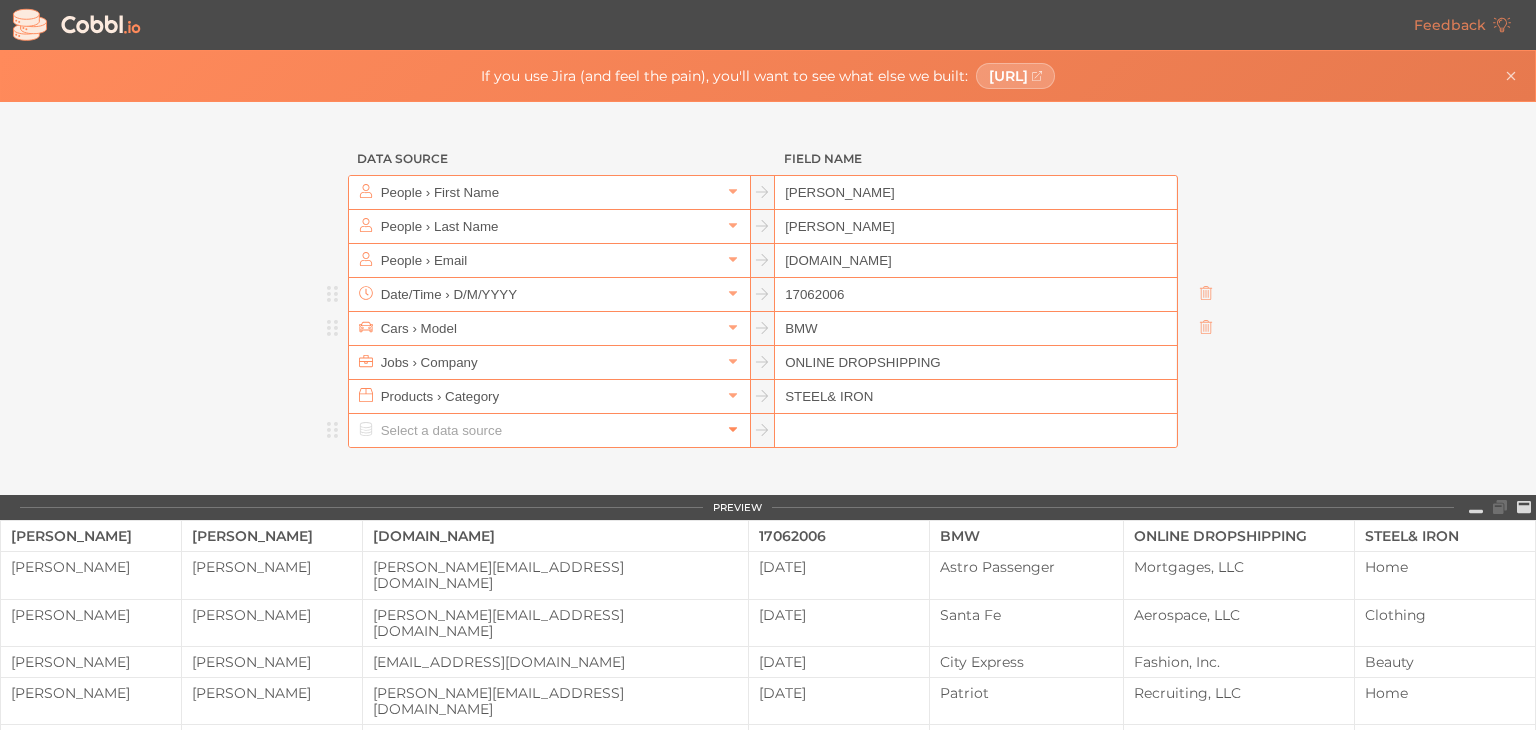 click at bounding box center (733, 430) 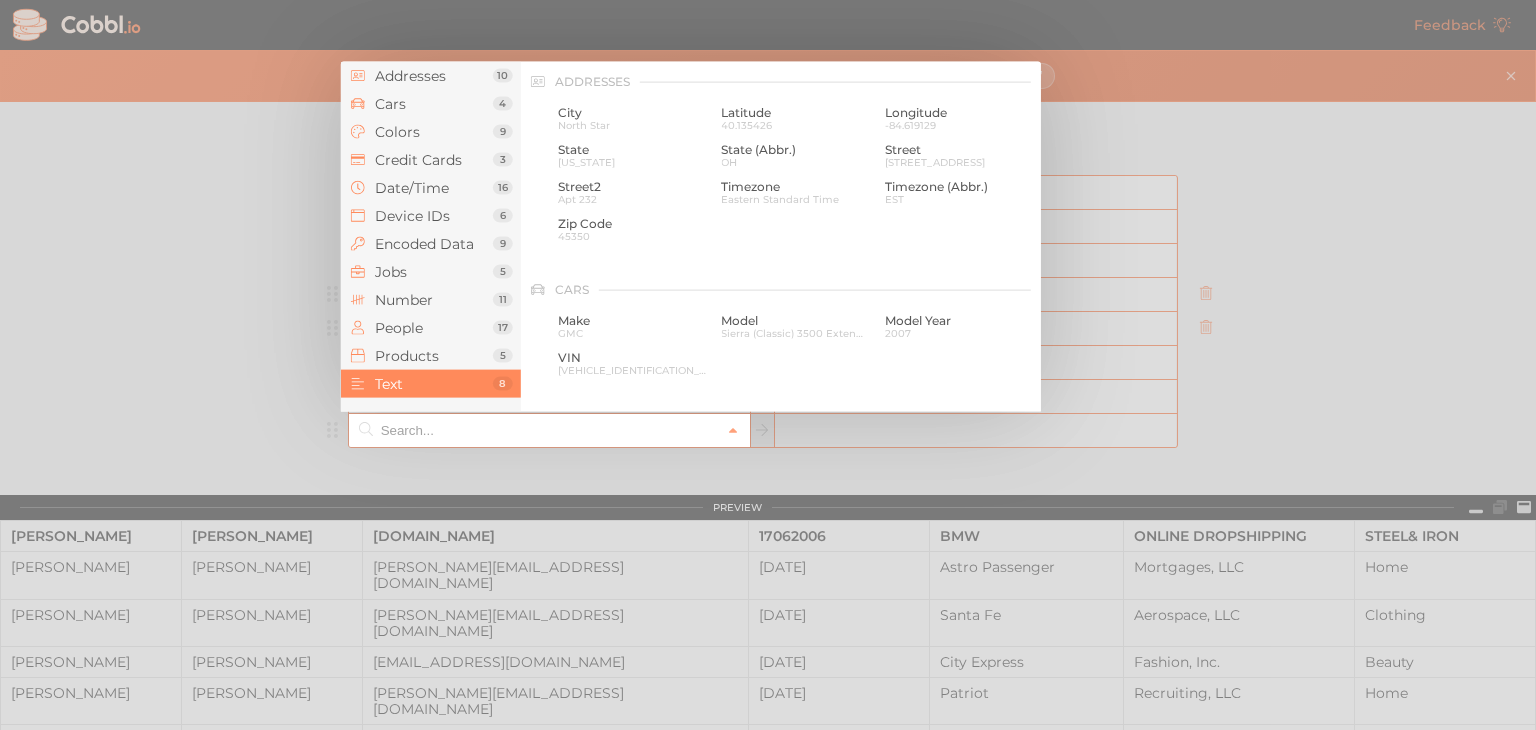 click at bounding box center (548, 430) 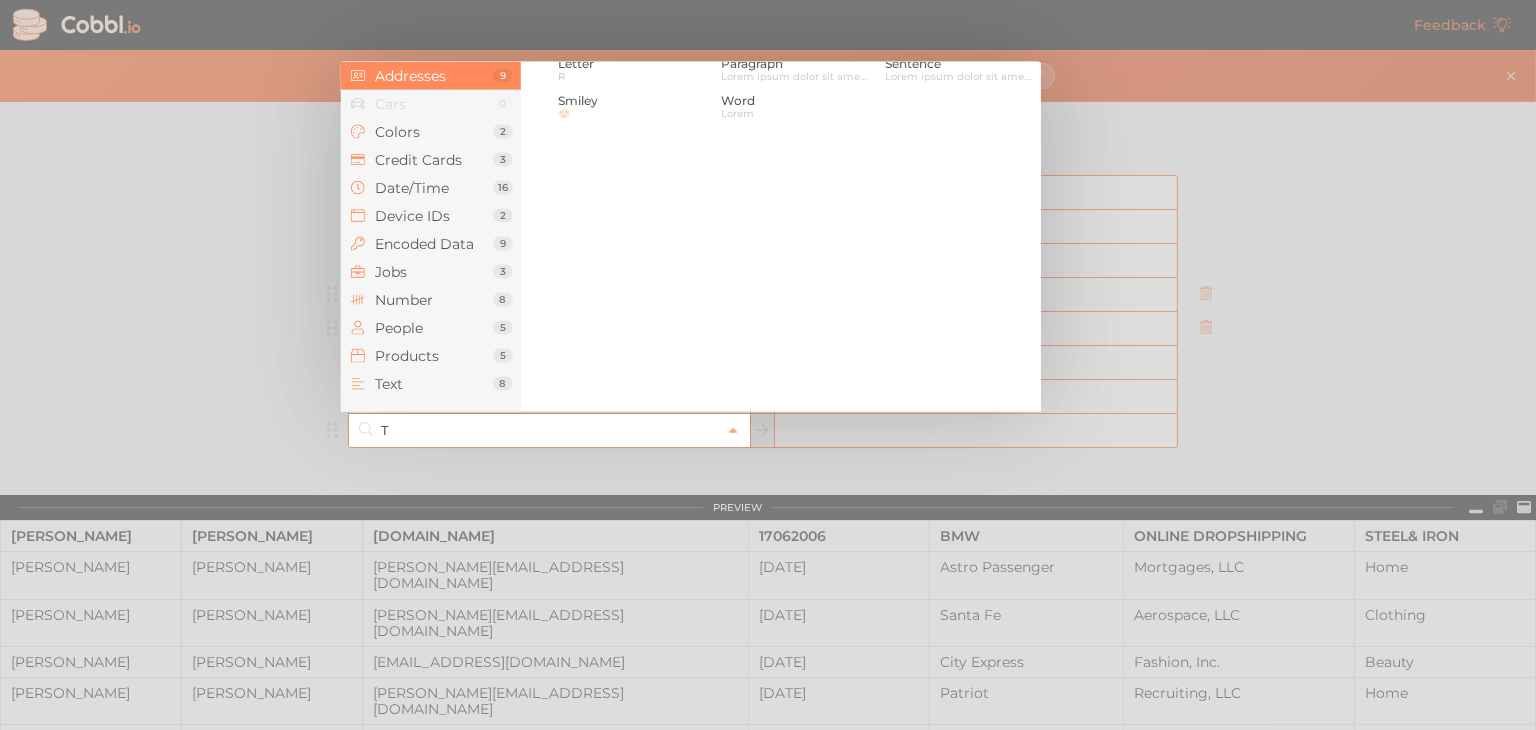 scroll, scrollTop: 0, scrollLeft: 0, axis: both 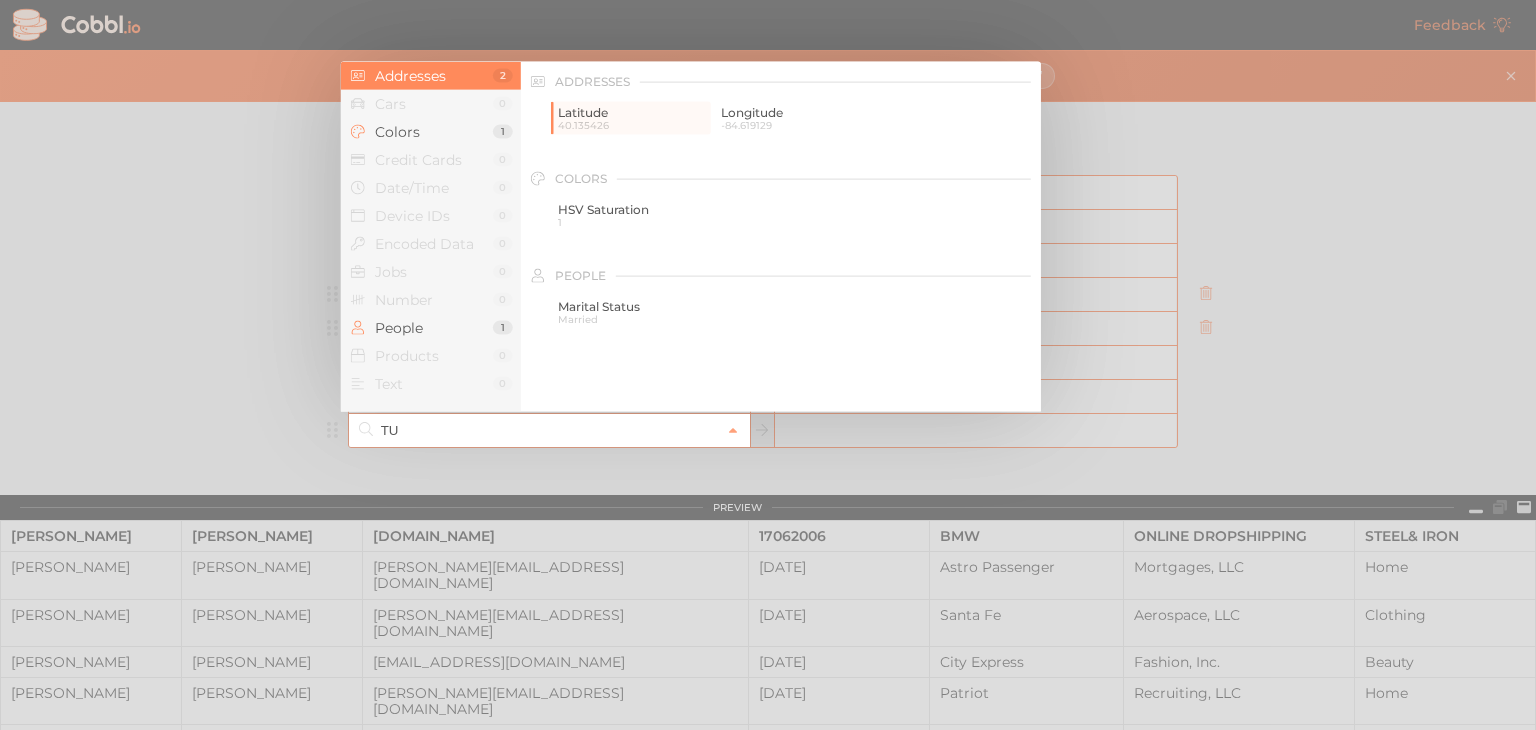 type on "T" 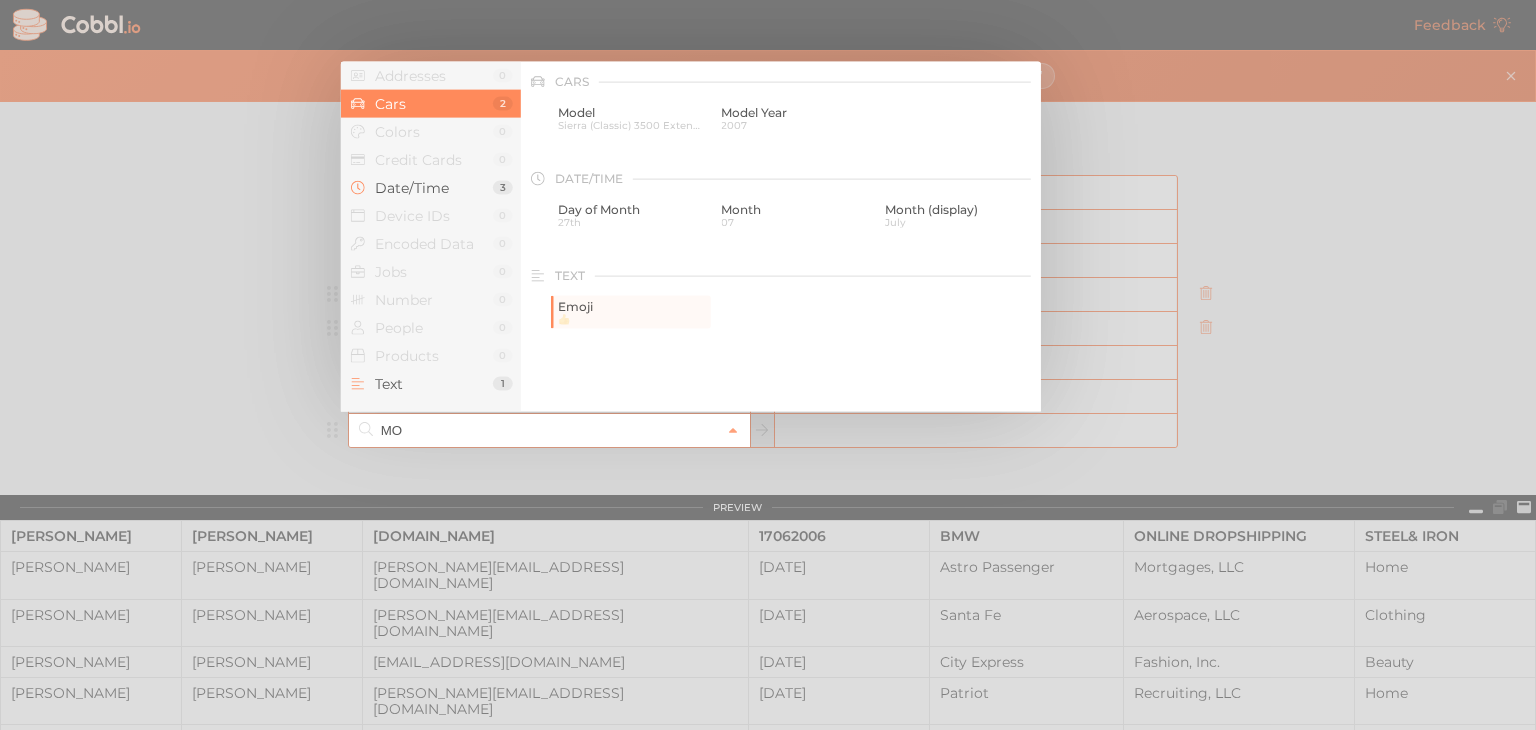 click on "MO" at bounding box center [548, 430] 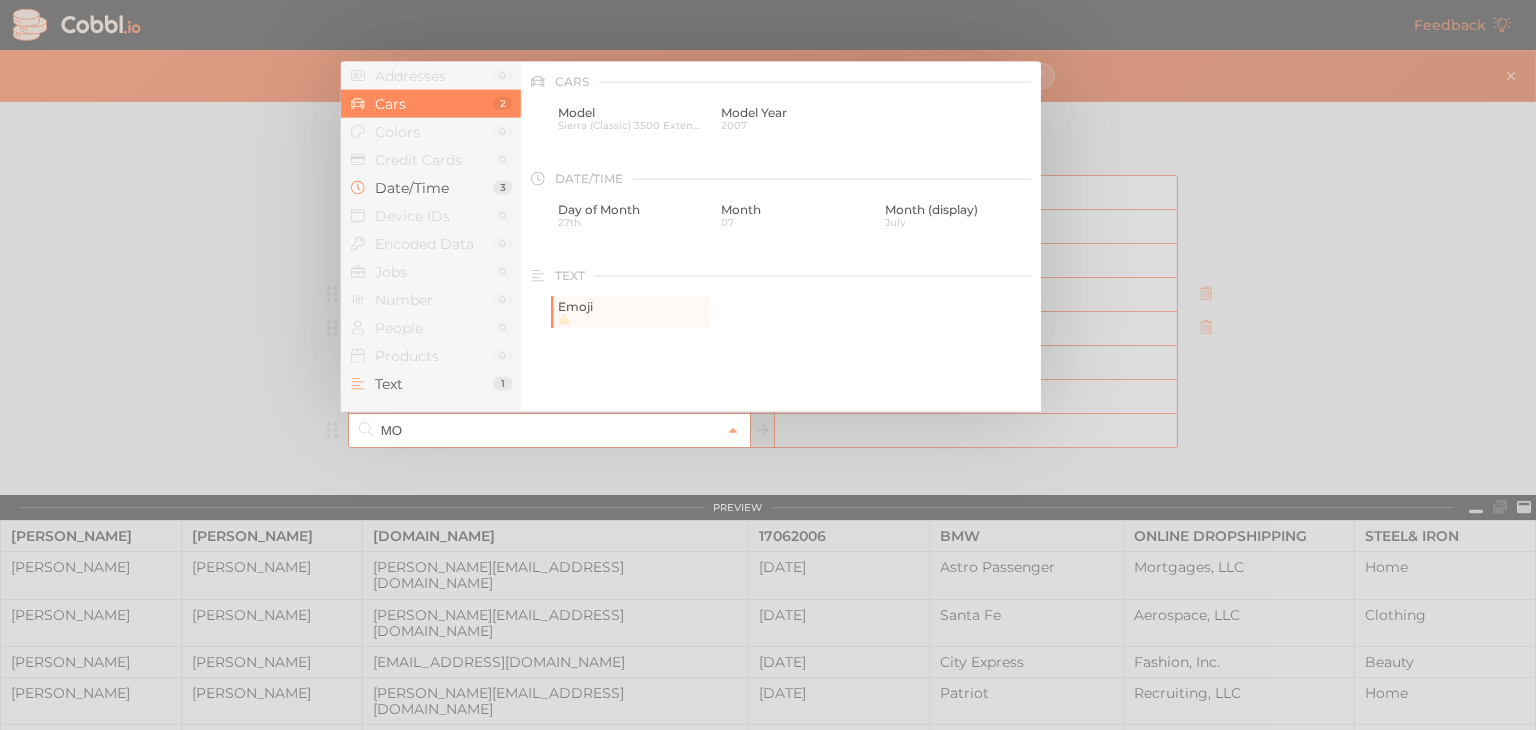 click at bounding box center [768, 365] 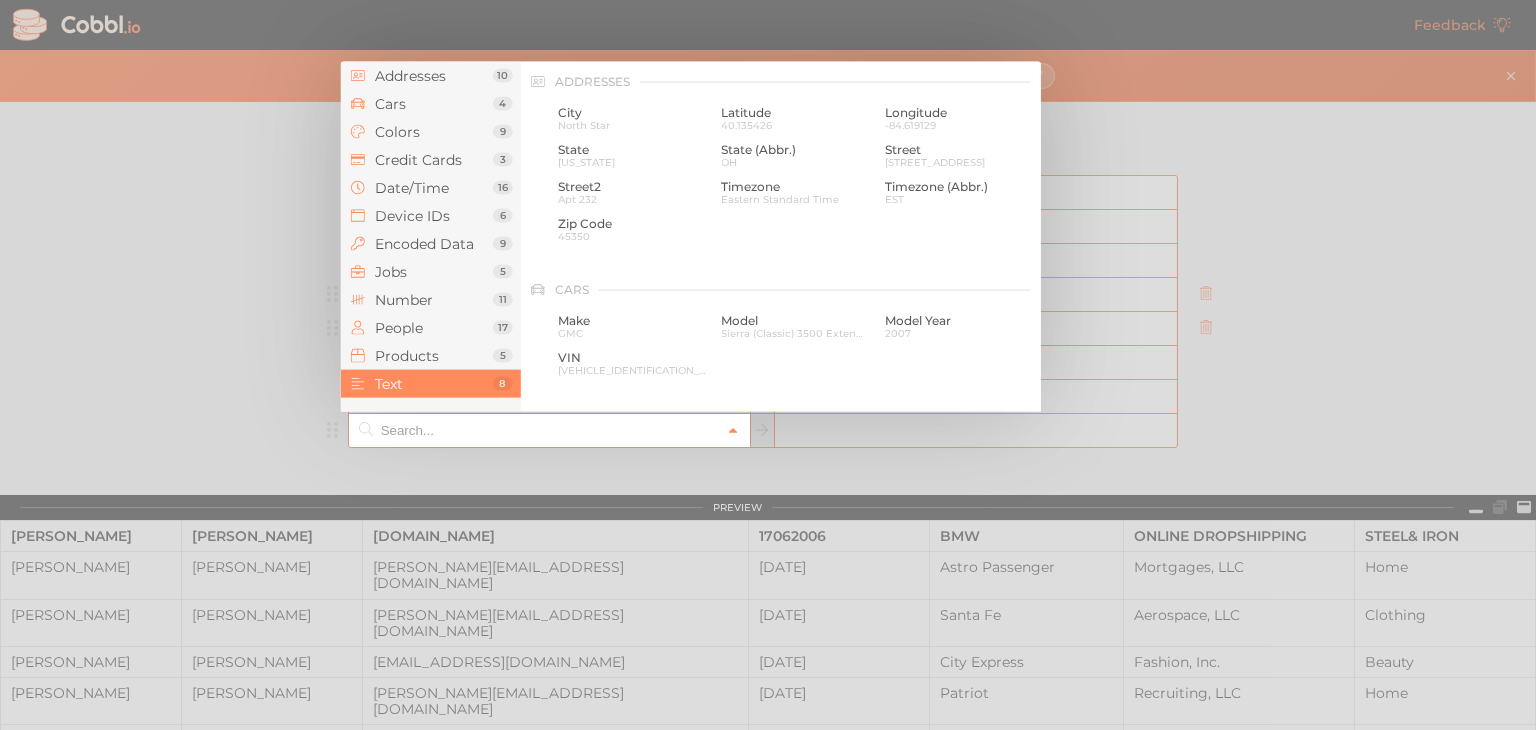 click 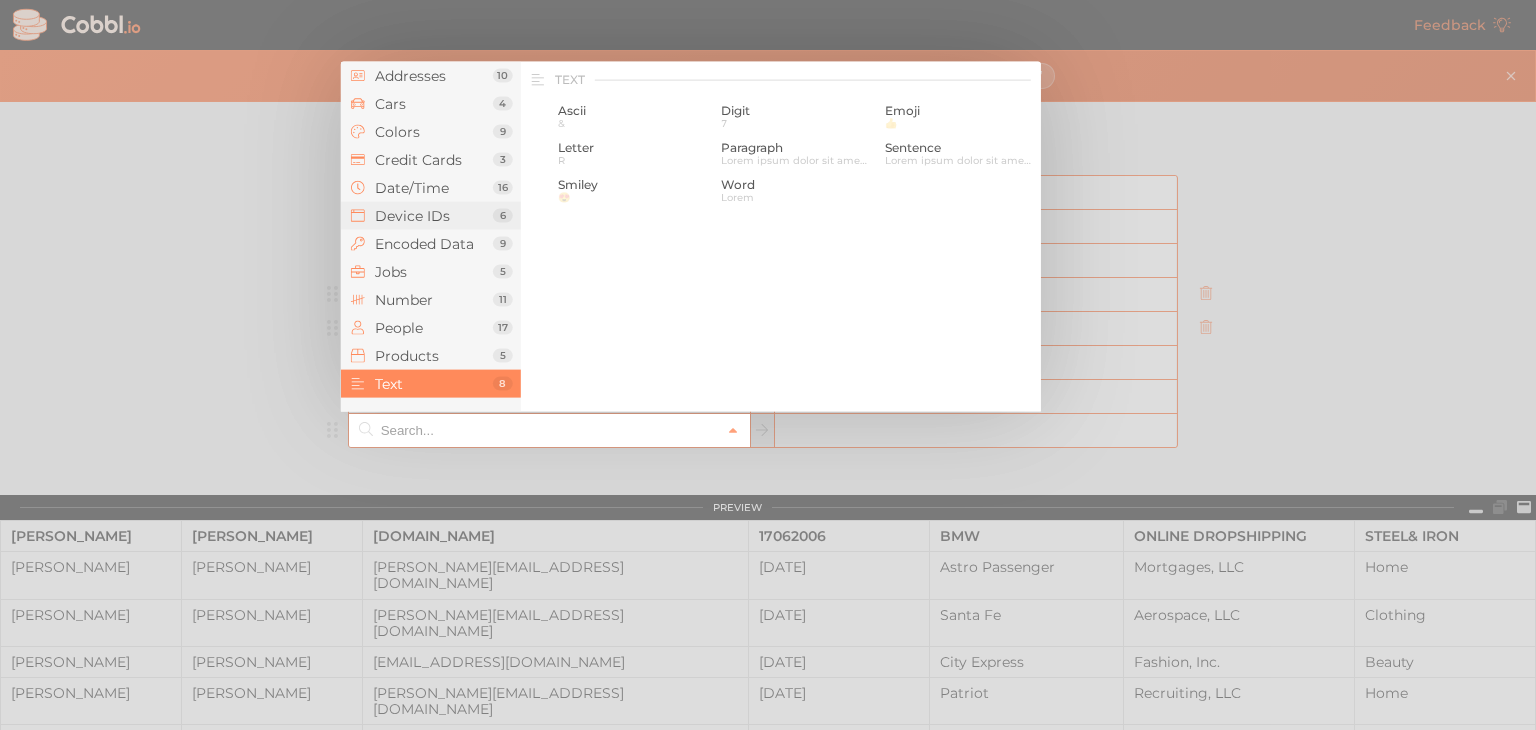 click on "Device IDs" at bounding box center (434, 216) 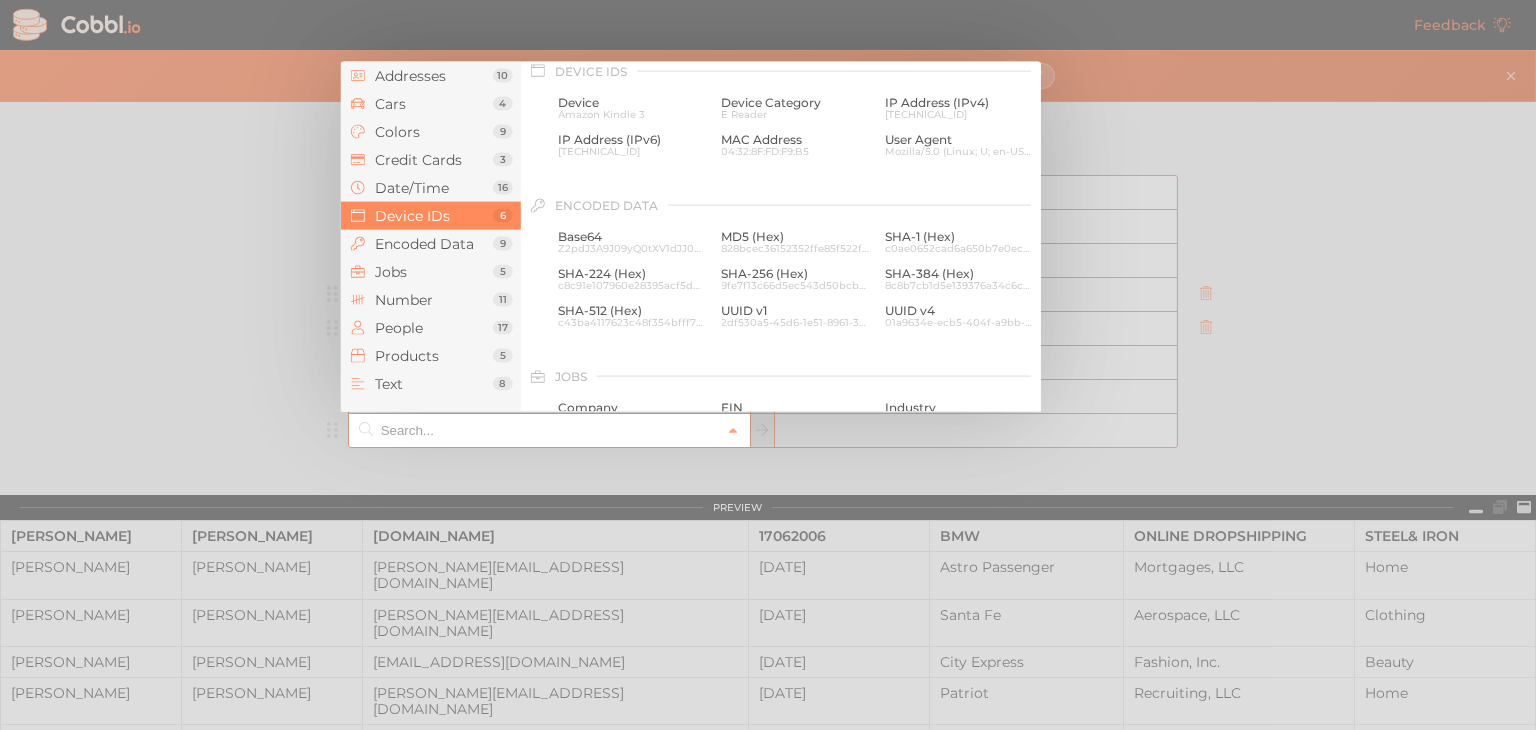 scroll, scrollTop: 893, scrollLeft: 0, axis: vertical 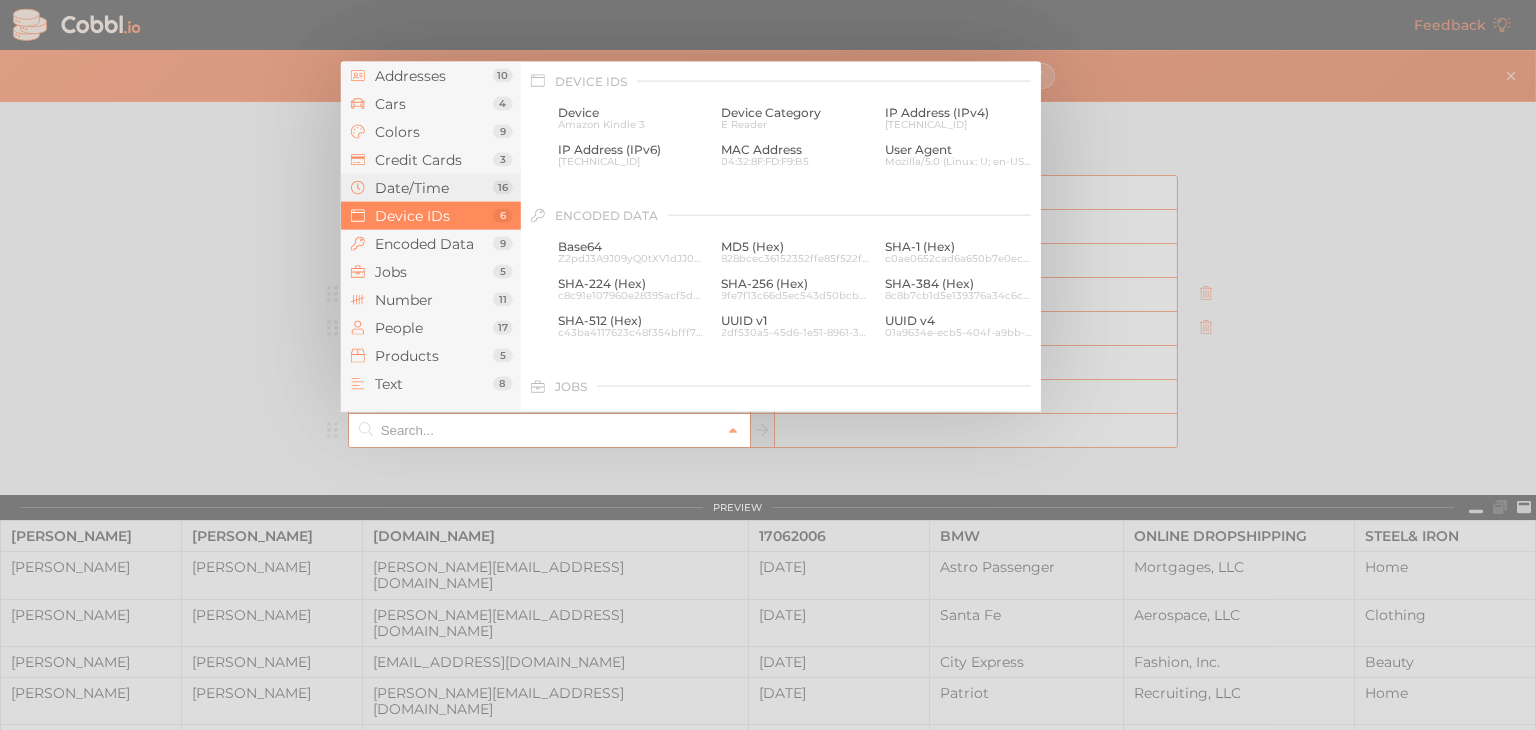 click on "Date/Time" at bounding box center (434, 188) 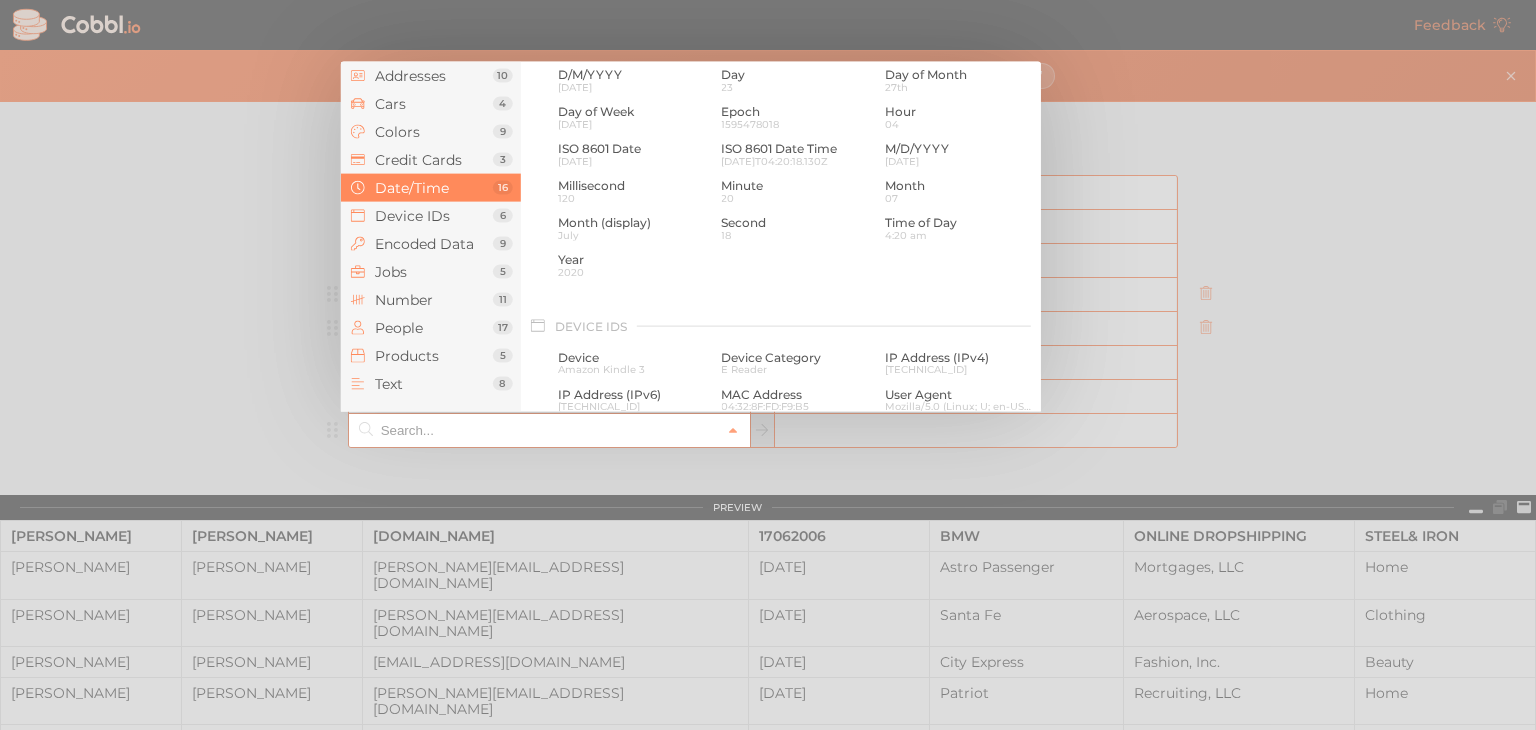 scroll, scrollTop: 611, scrollLeft: 0, axis: vertical 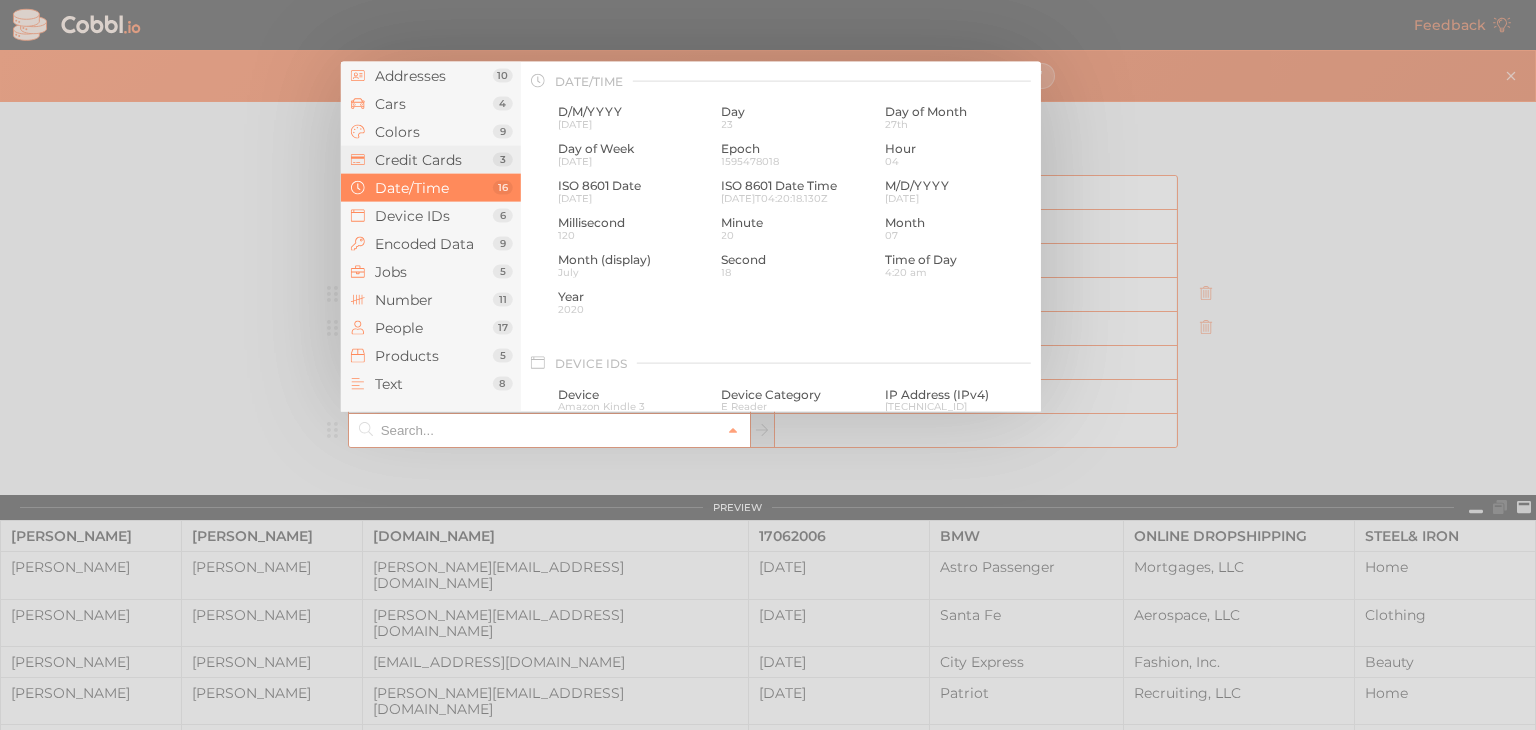 click on "Credit Cards" at bounding box center [434, 160] 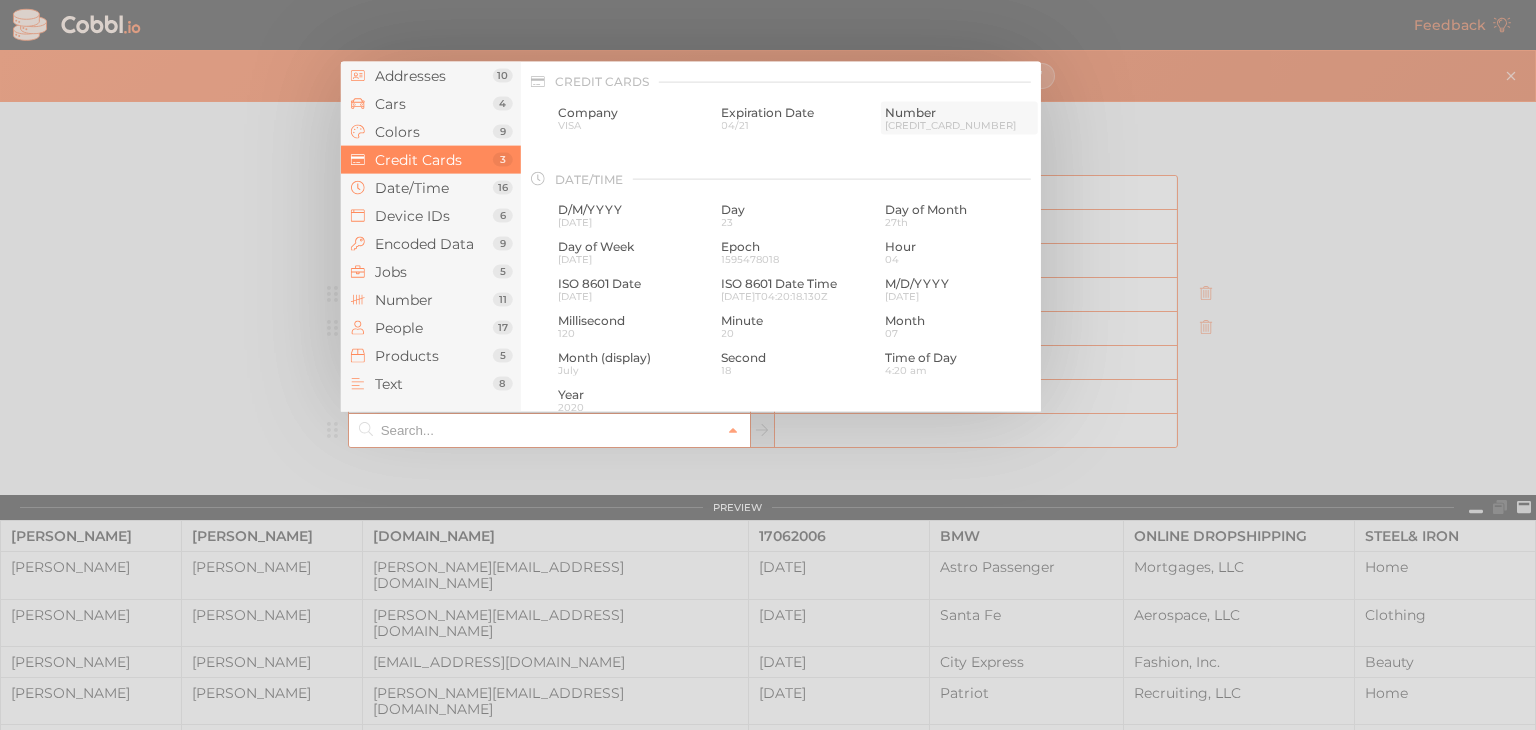 click on "[CREDIT_CARD_NUMBER]" at bounding box center [959, 125] 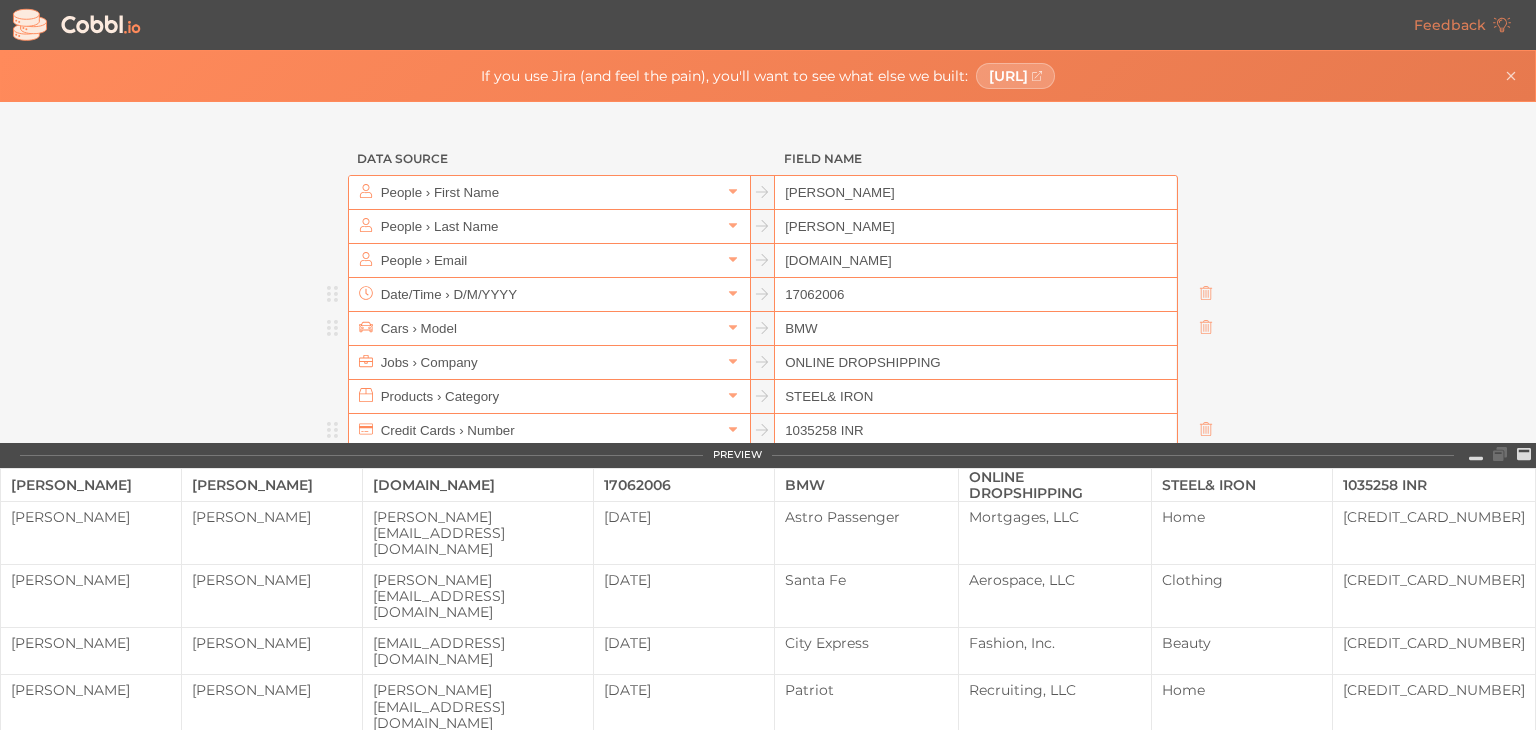 type on "1035258 INR" 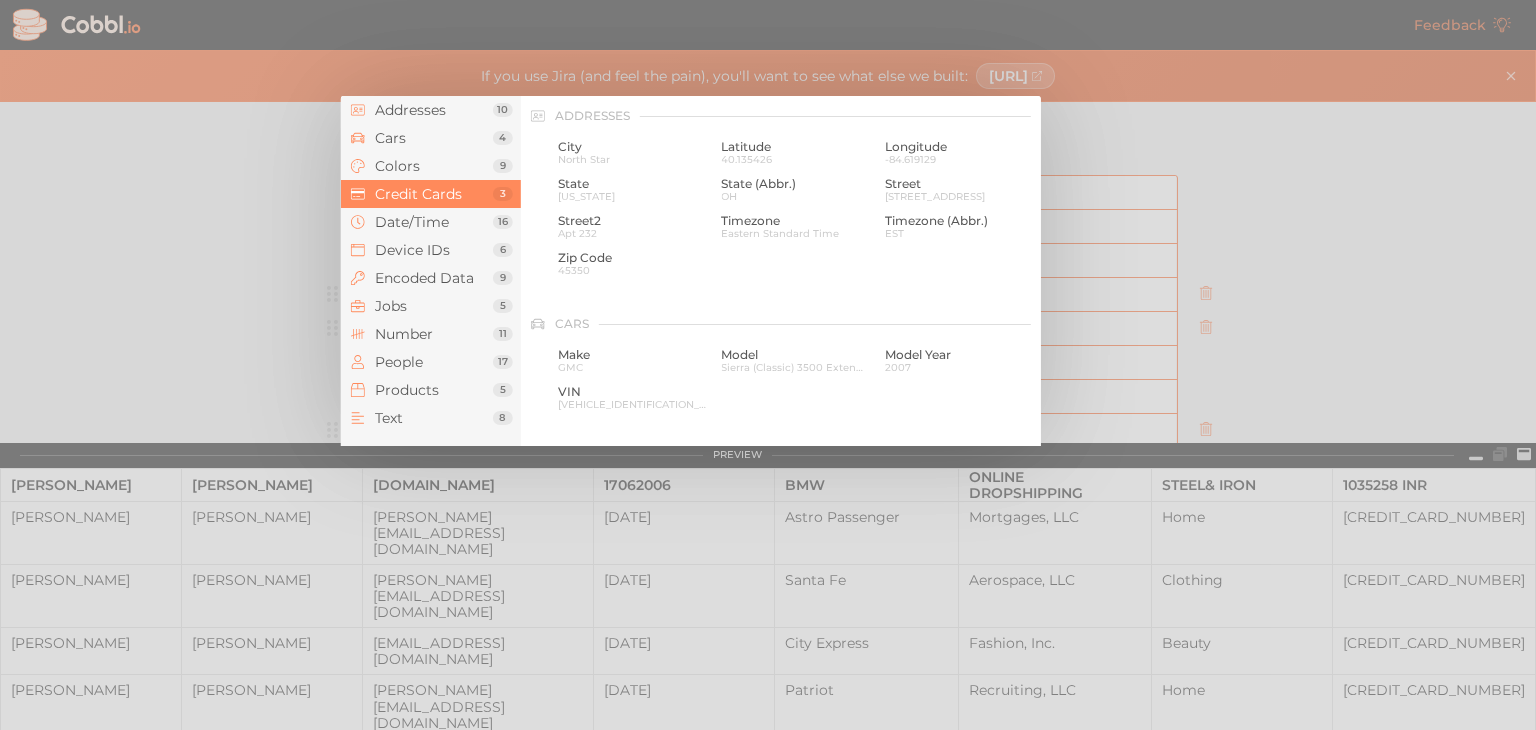 click 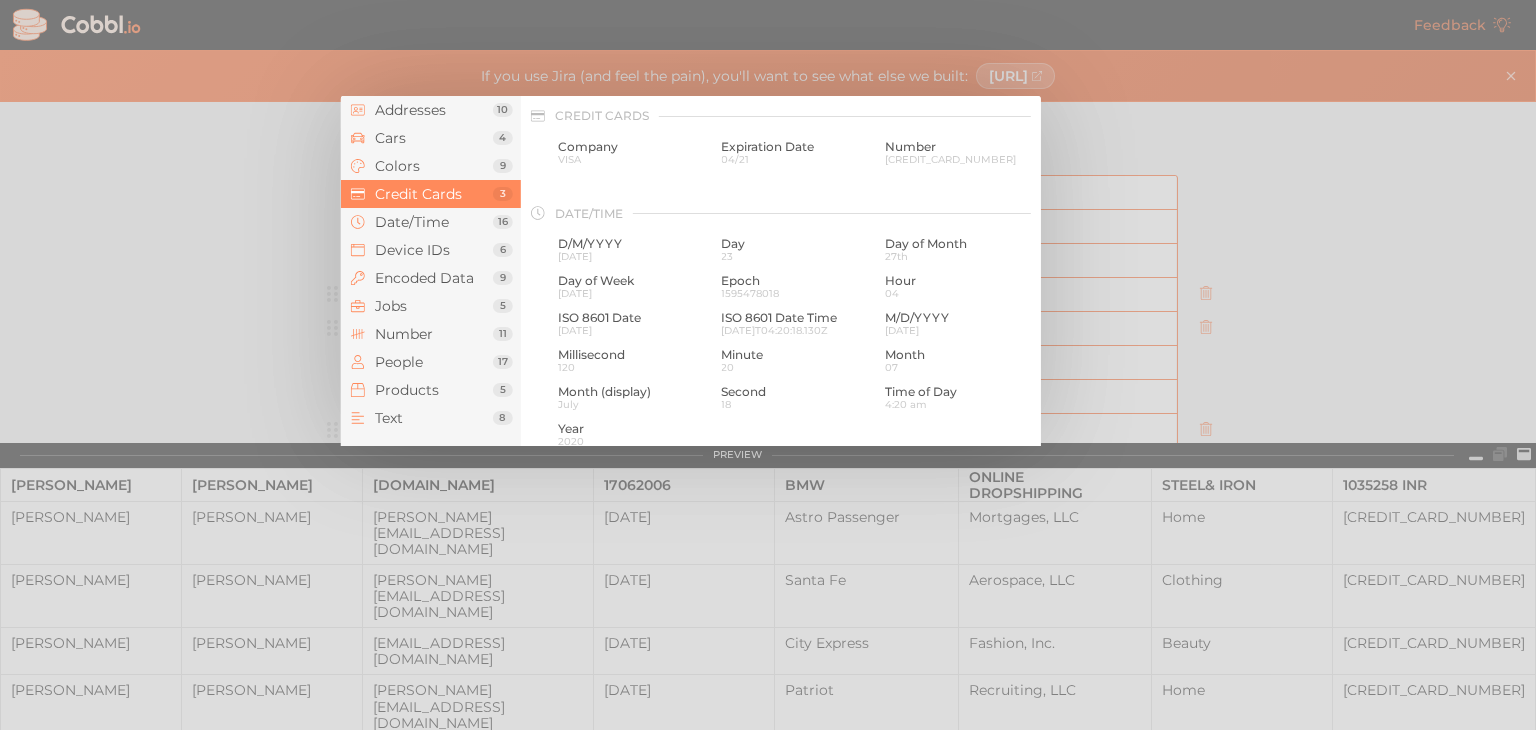 click at bounding box center (768, 365) 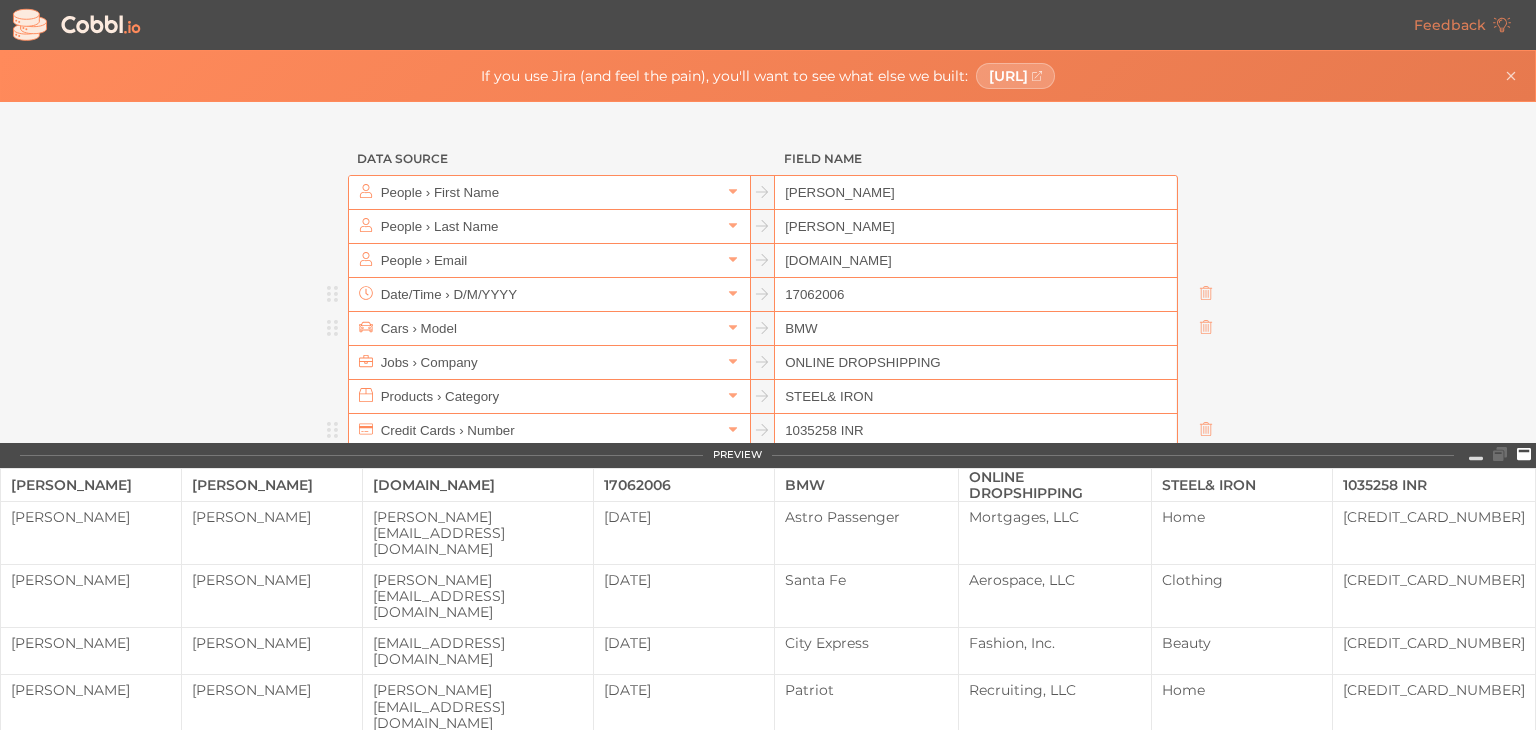 click 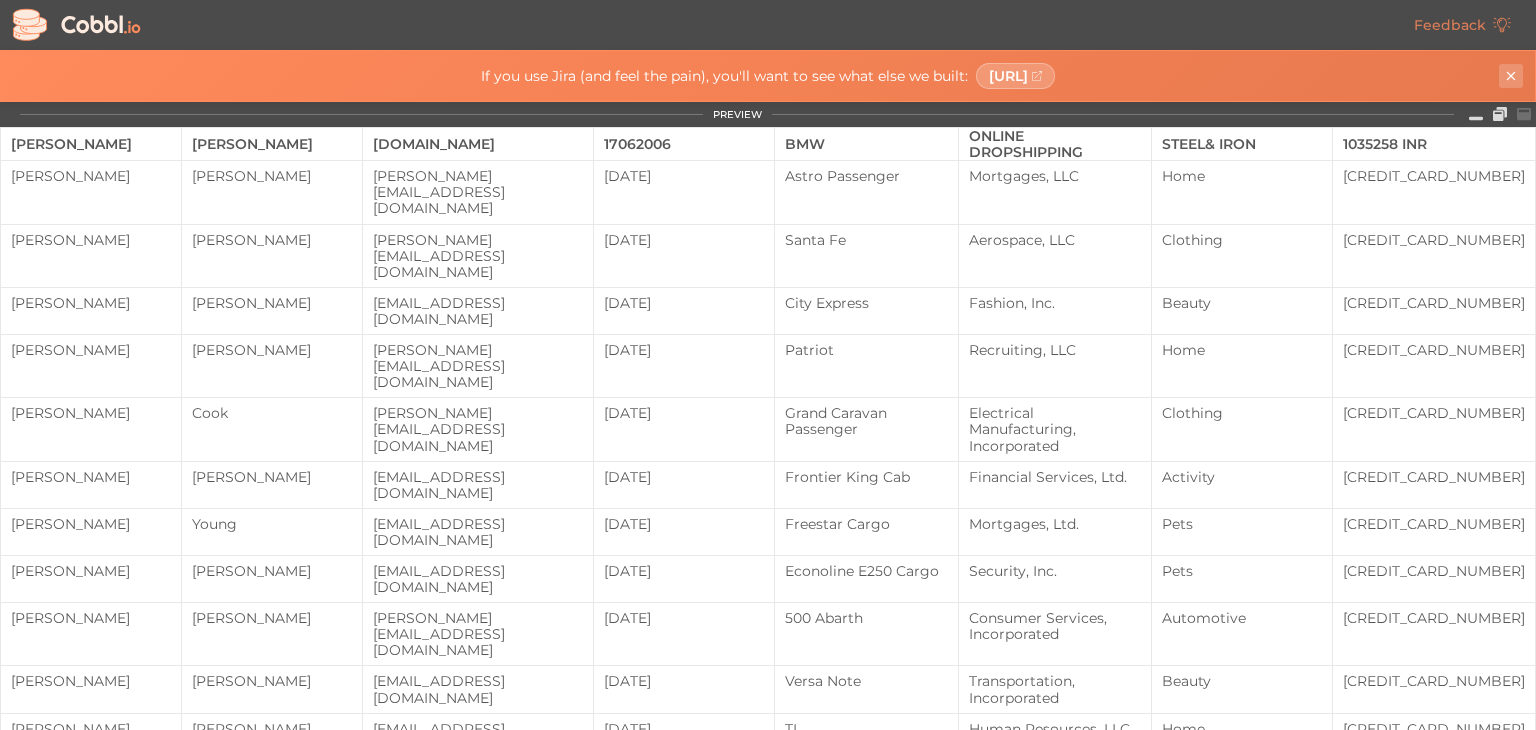 click 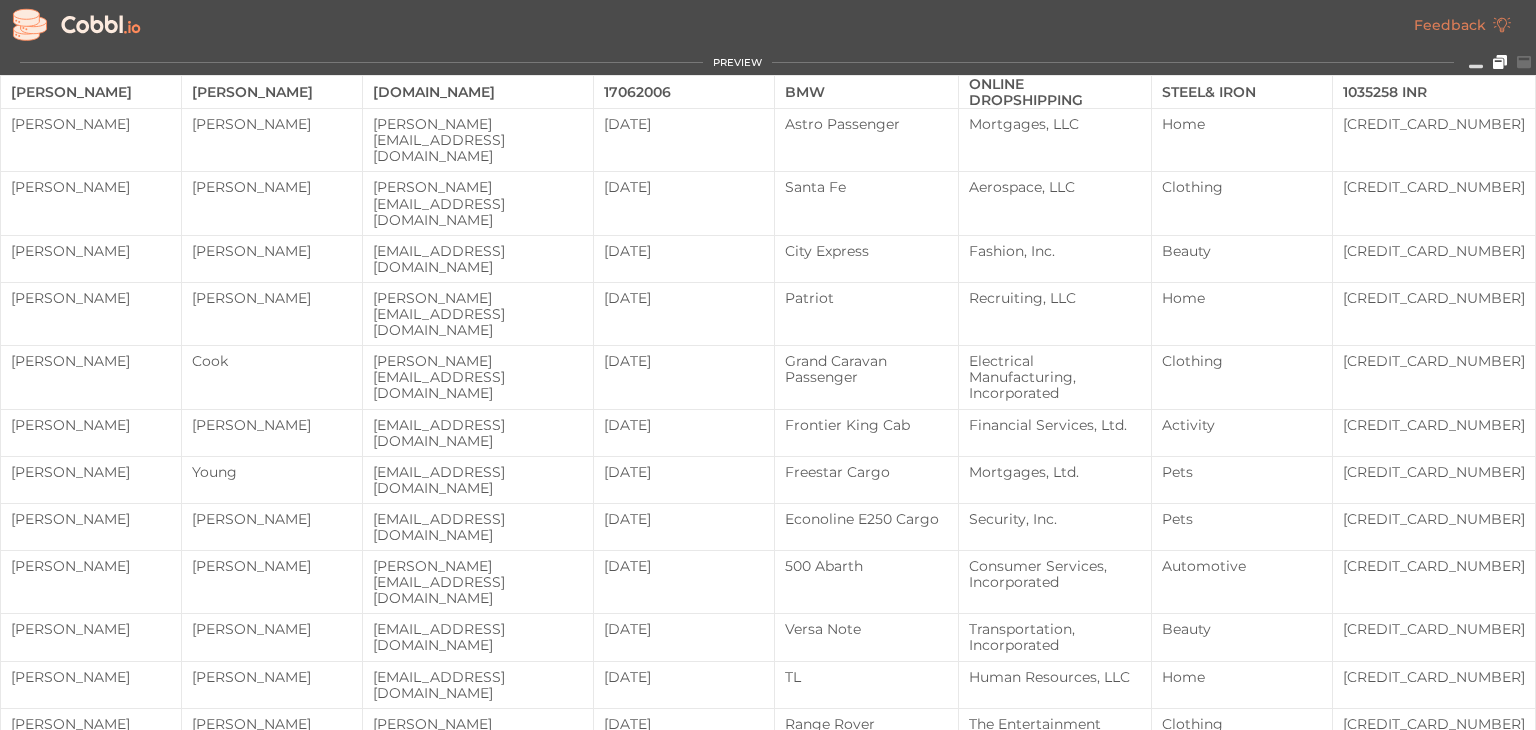 click 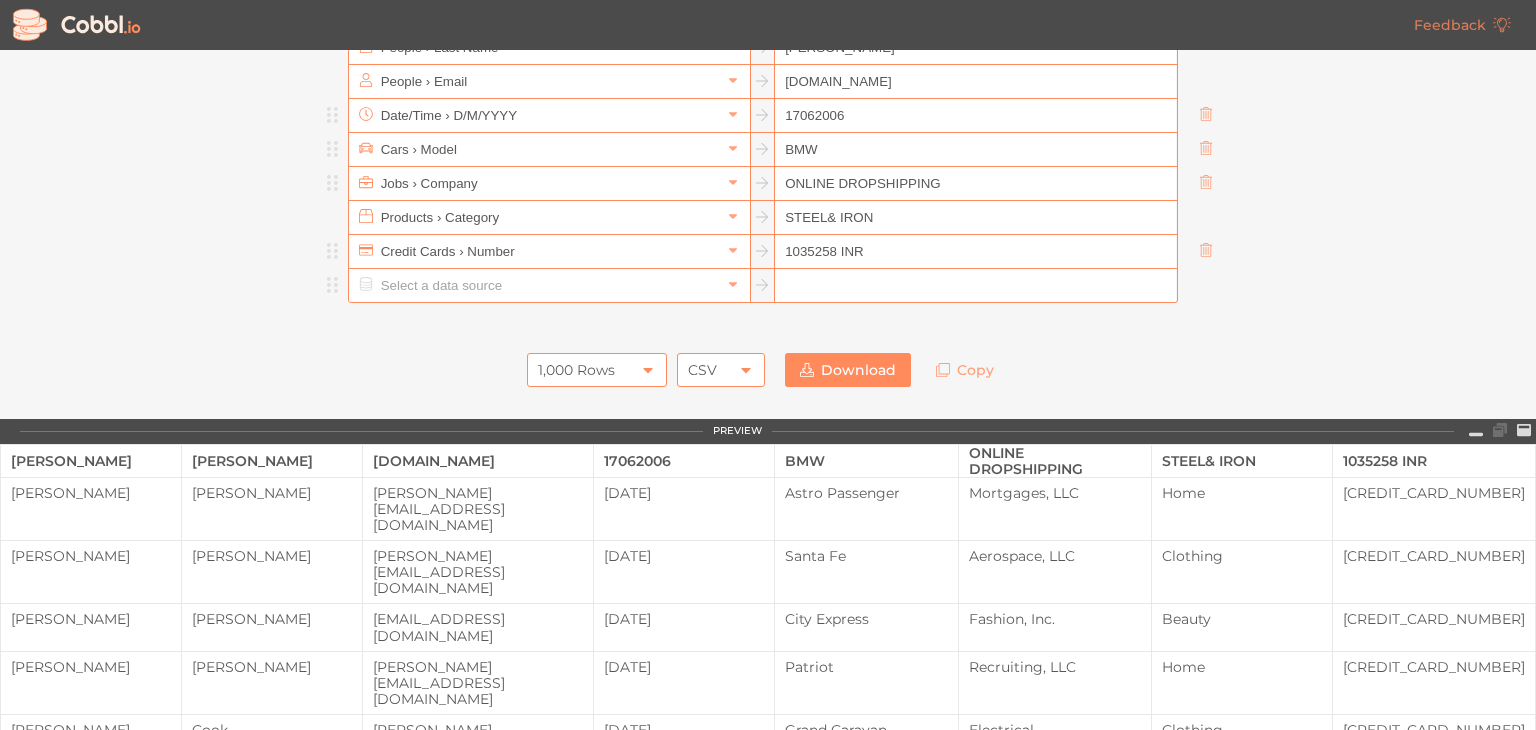 scroll, scrollTop: 128, scrollLeft: 0, axis: vertical 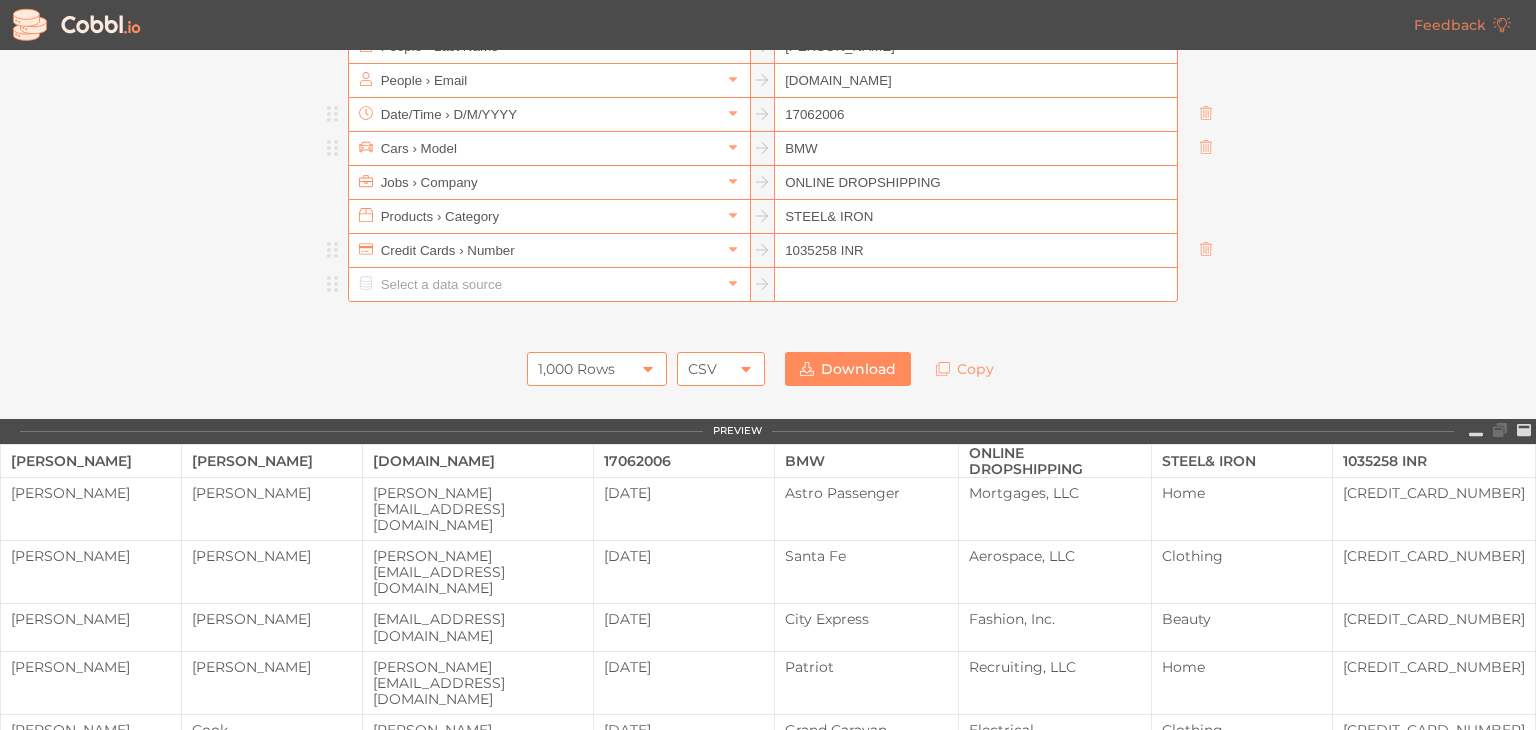 click on "Download" at bounding box center (848, 369) 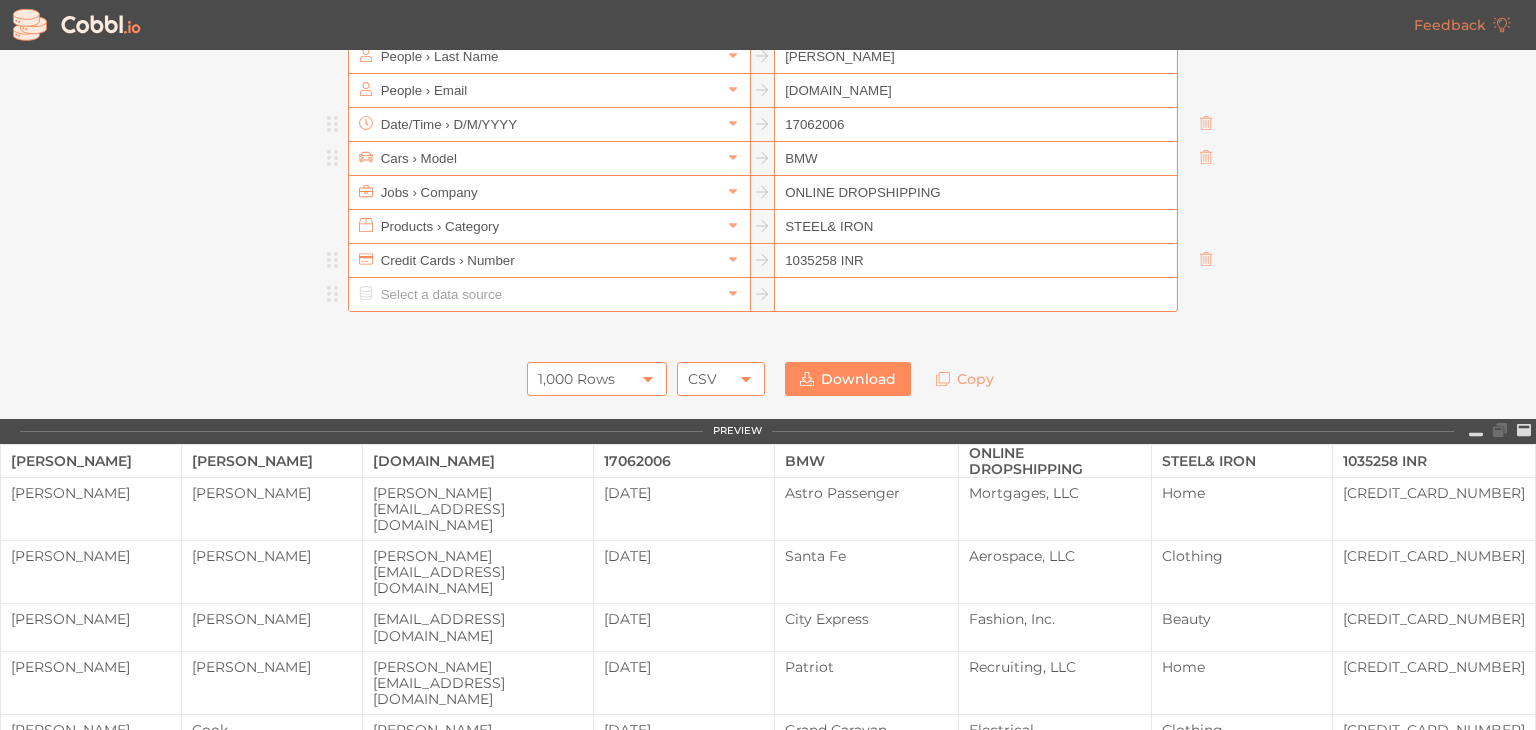 scroll, scrollTop: 0, scrollLeft: 0, axis: both 